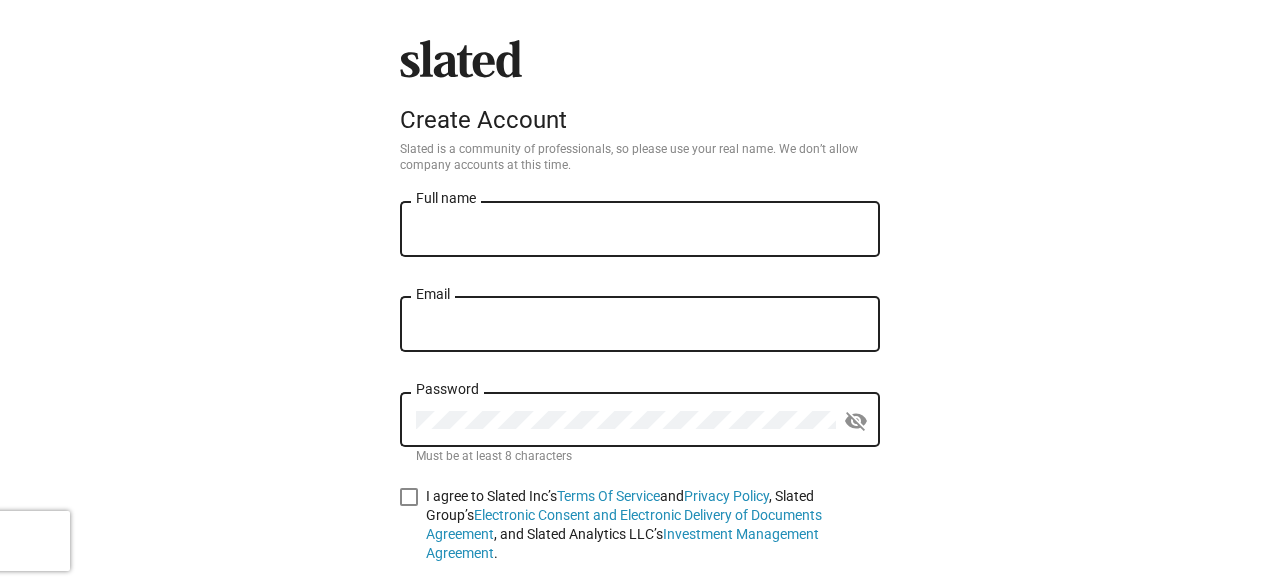 scroll, scrollTop: 0, scrollLeft: 0, axis: both 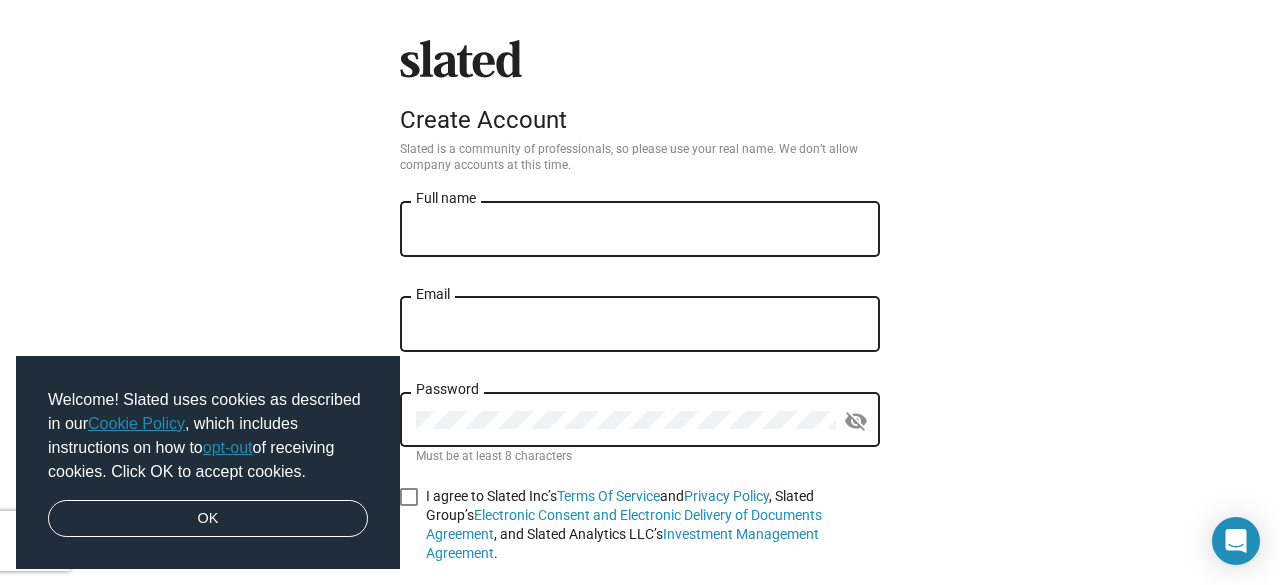 click on "Full name" 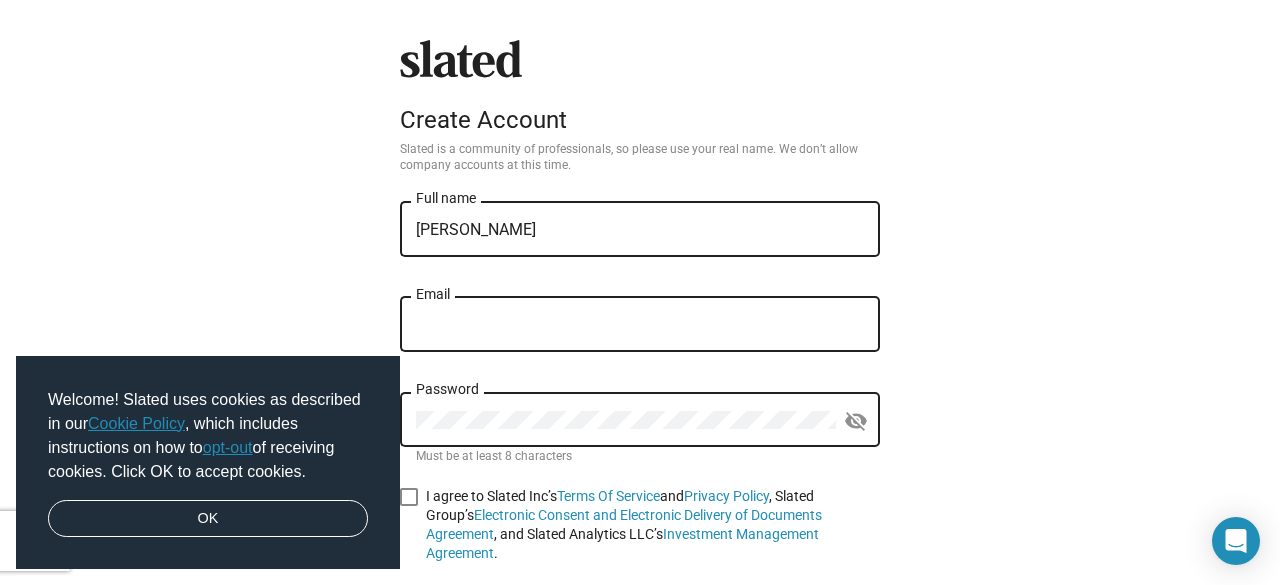 type on "[PERSON_NAME]" 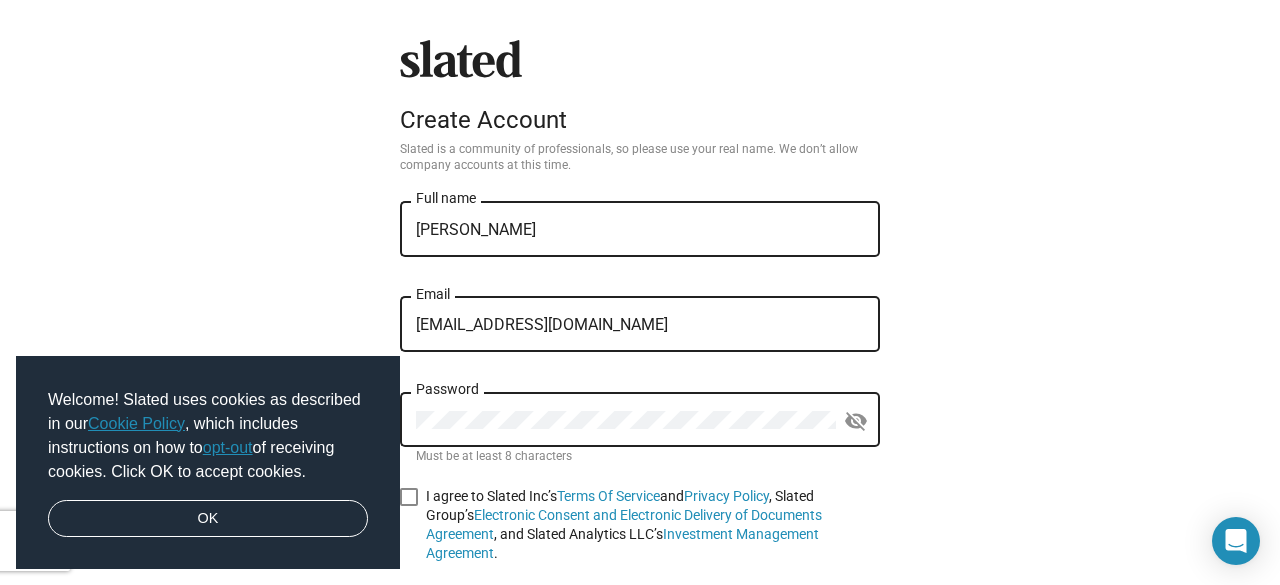type on "[EMAIL_ADDRESS][DOMAIN_NAME]" 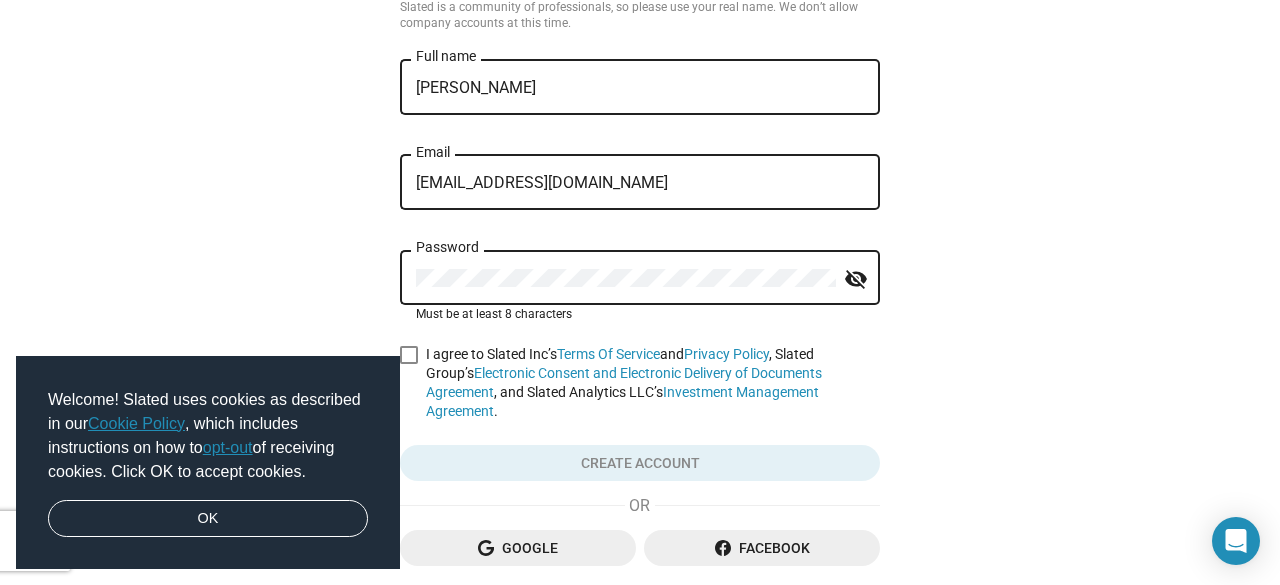 scroll, scrollTop: 160, scrollLeft: 0, axis: vertical 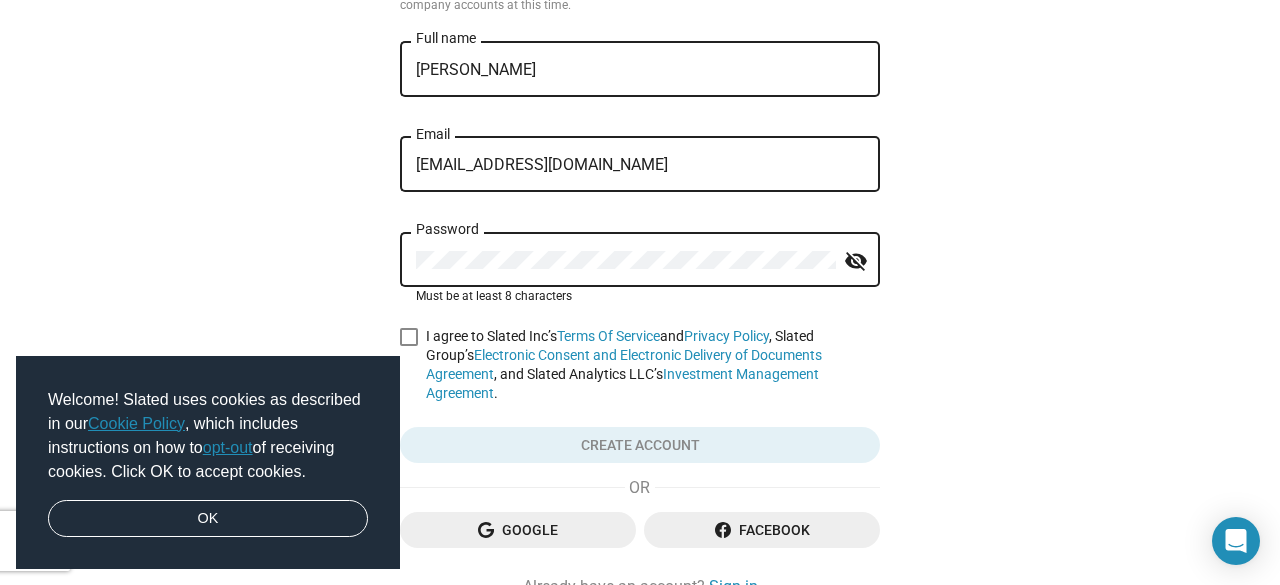 click at bounding box center (409, 337) 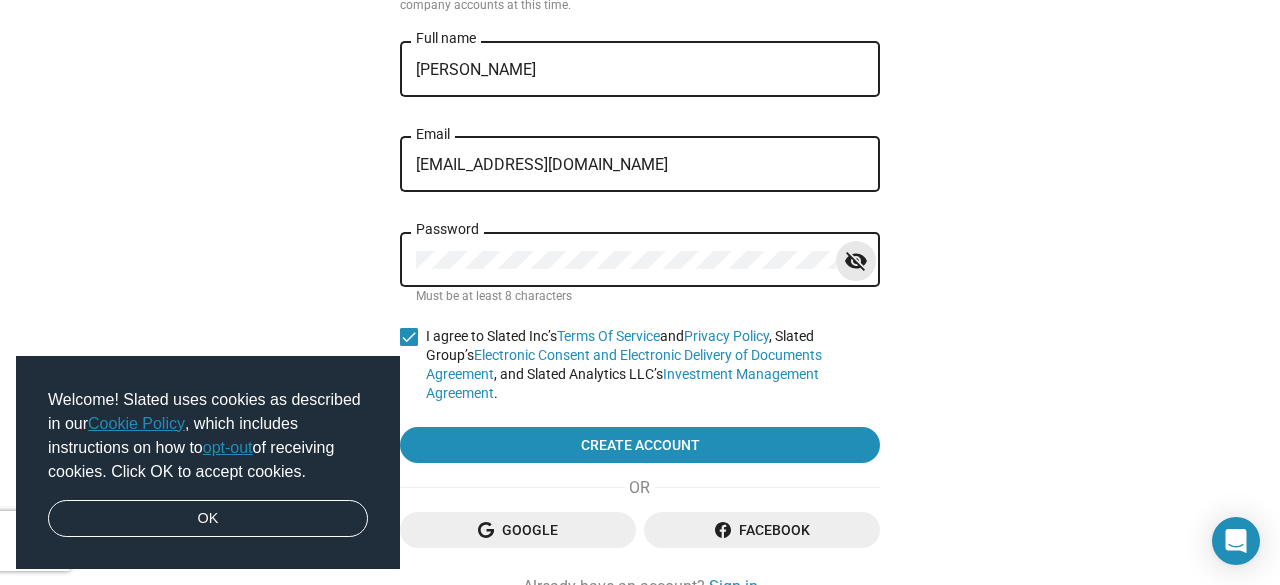 click on "visibility_off" 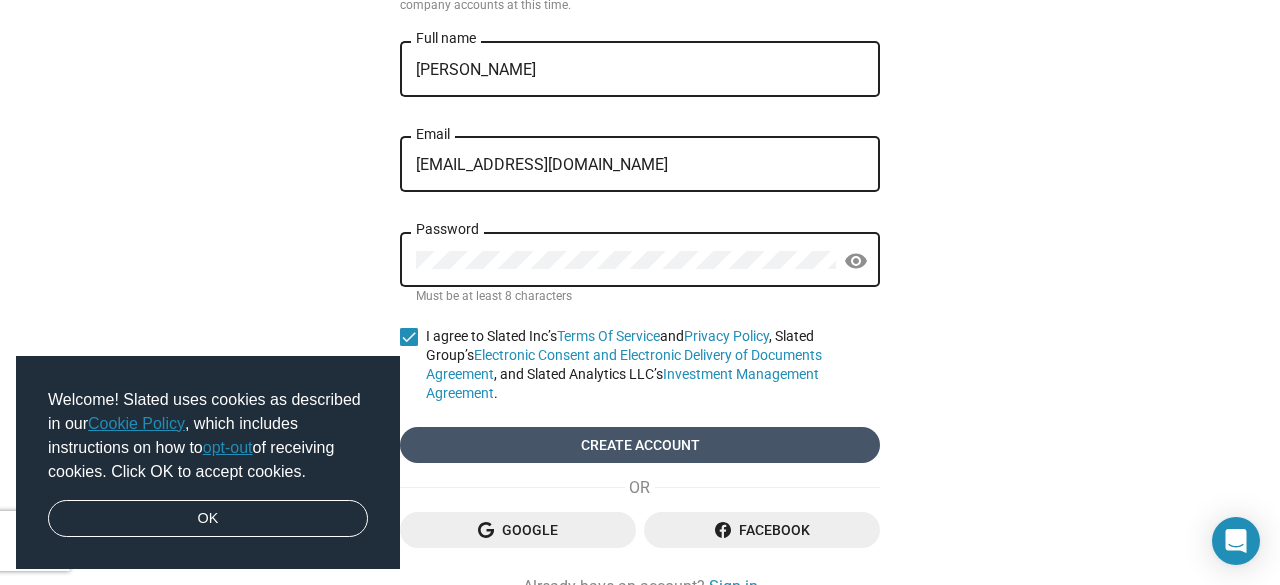 click on "Create account" 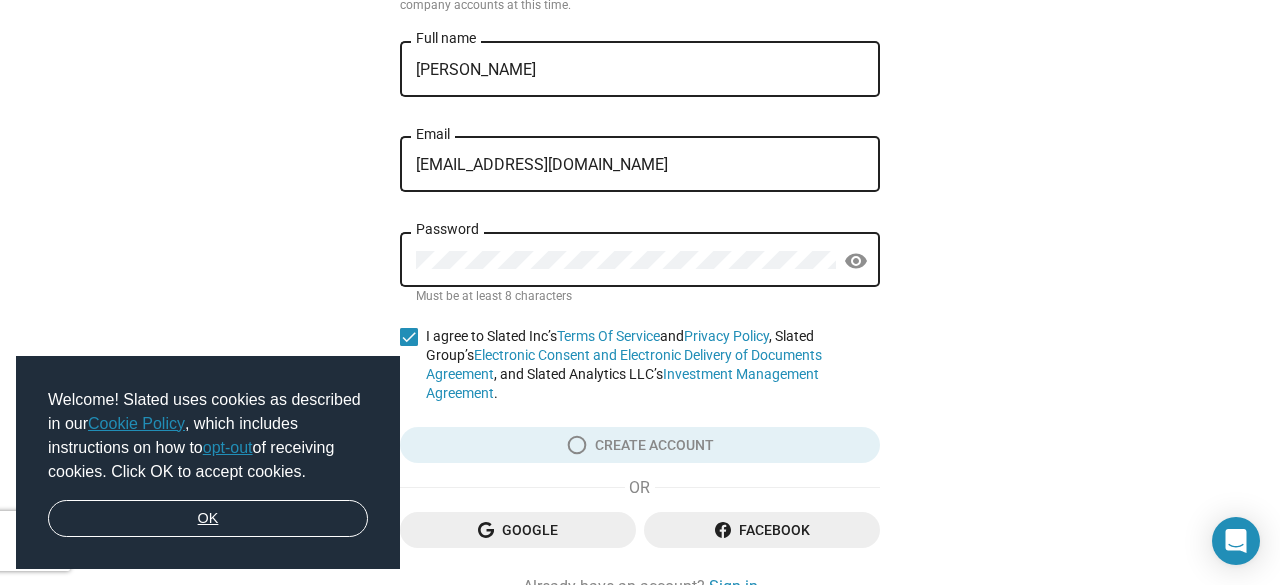 click on "OK" at bounding box center [208, 519] 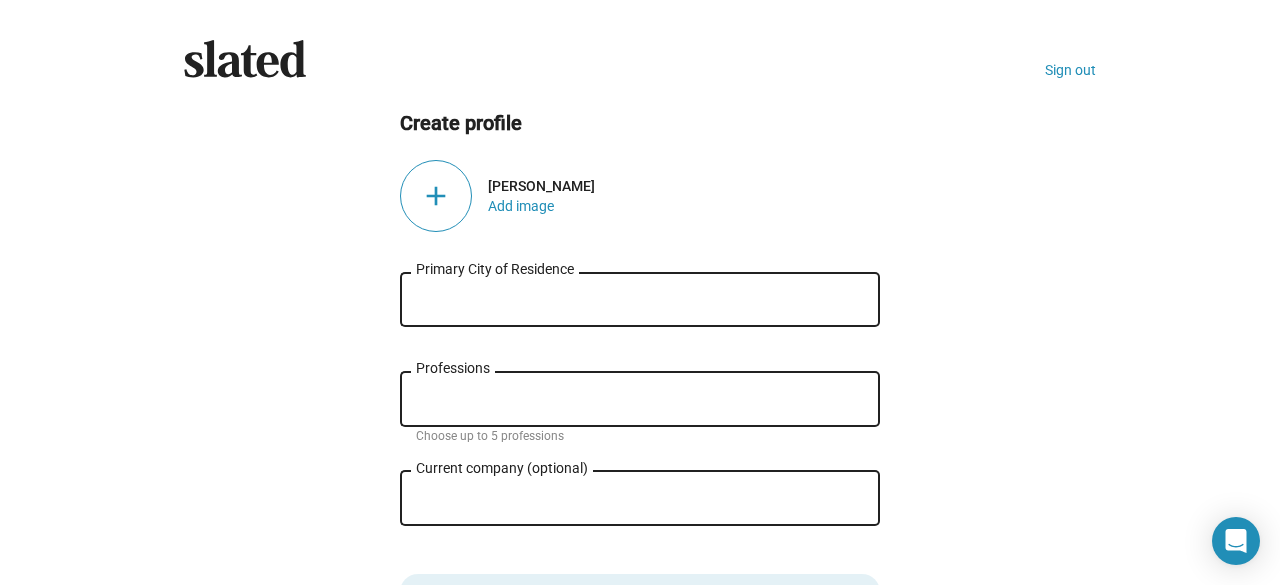 click on "Primary City of Residence" at bounding box center [640, 300] 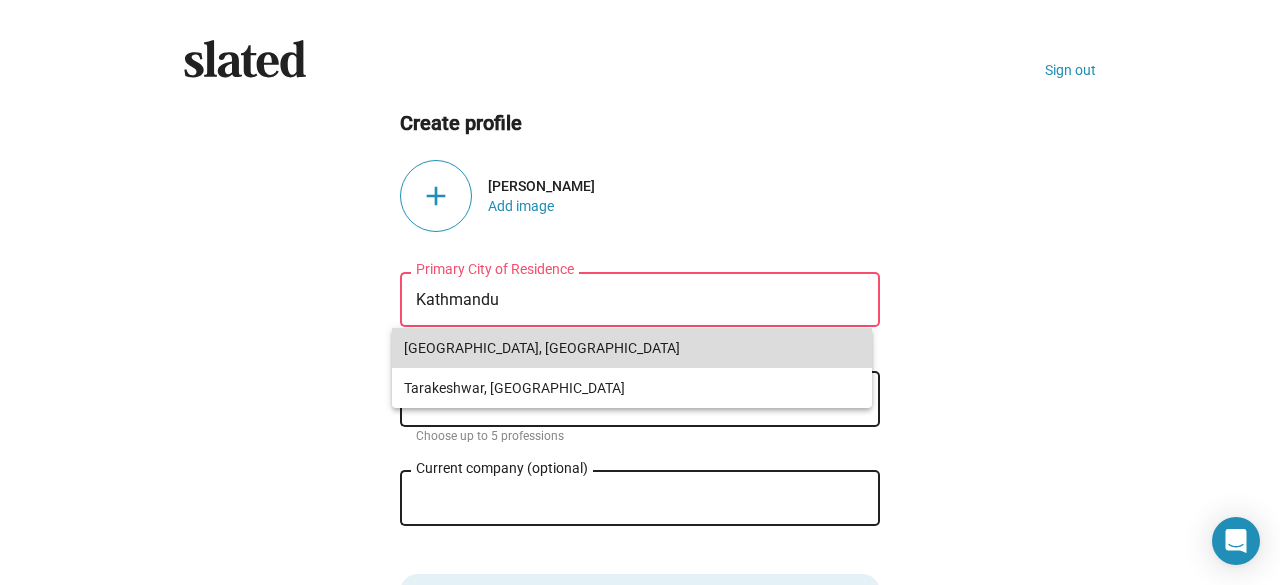 click on "[GEOGRAPHIC_DATA], [GEOGRAPHIC_DATA]" at bounding box center (632, 348) 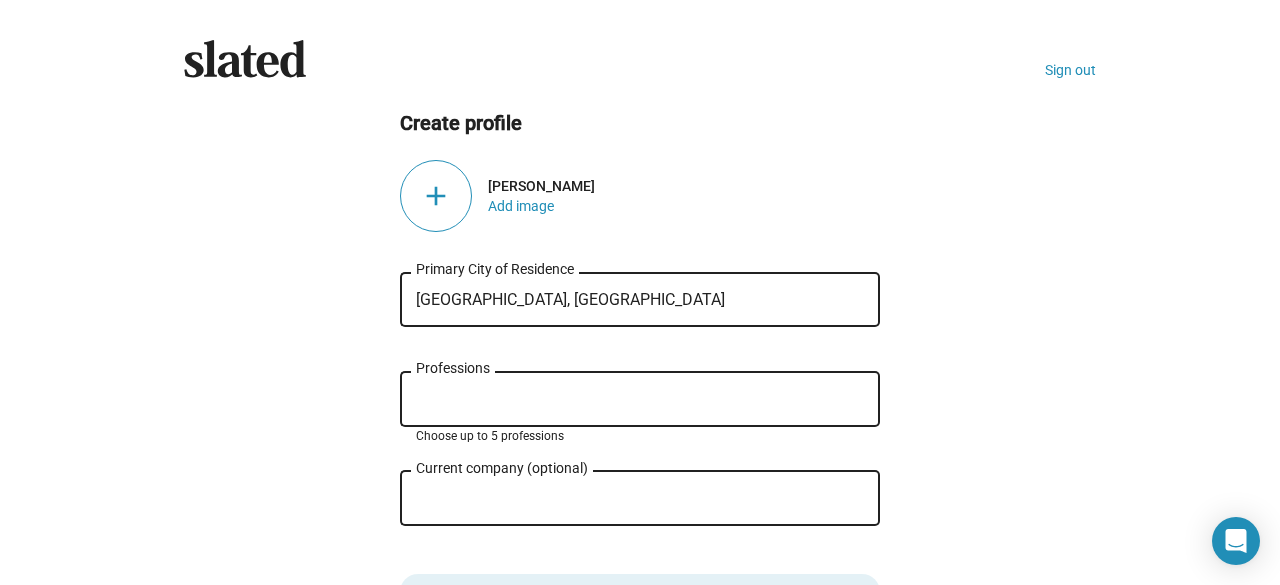 click on "Professions" at bounding box center (644, 400) 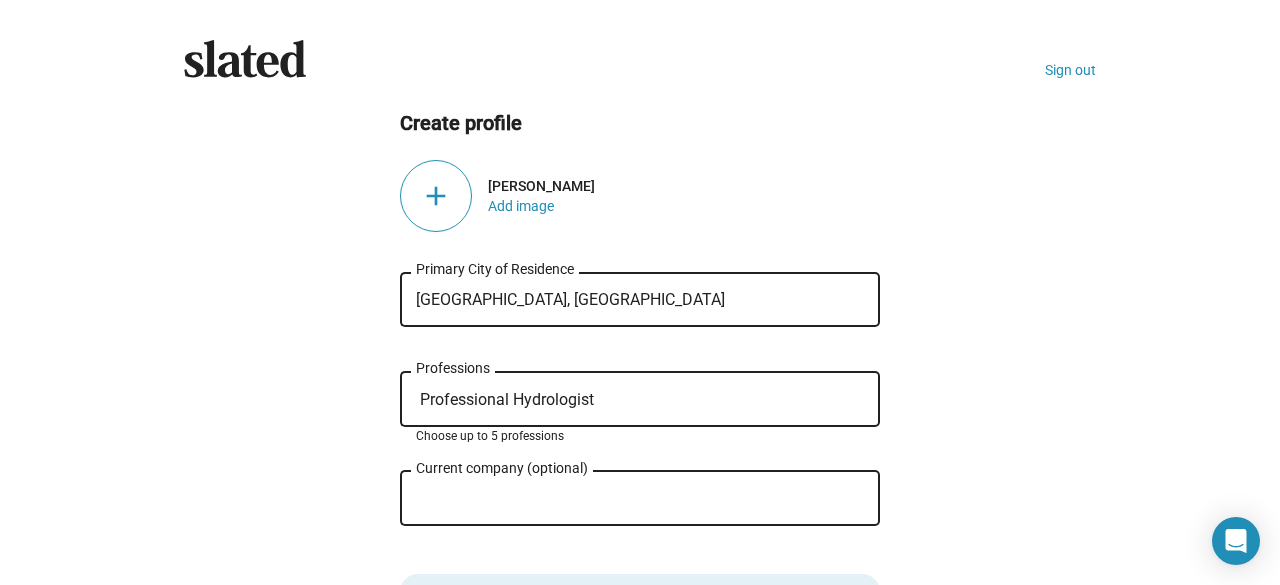 type on "Professional Hydrologist" 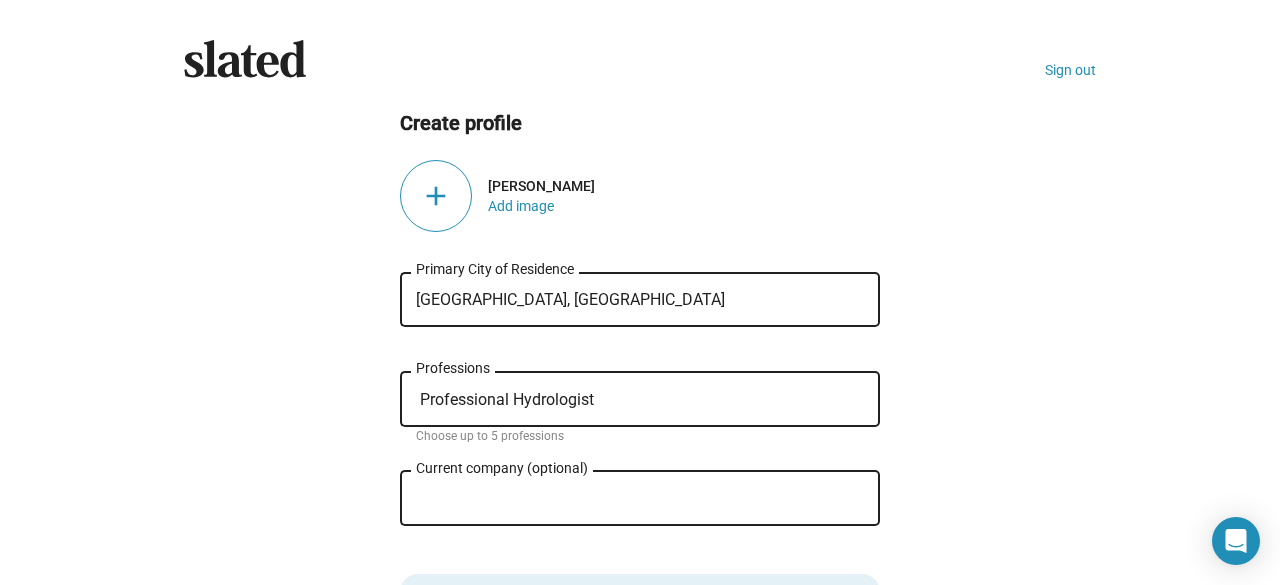 click on "Current company (optional)" at bounding box center (626, 499) 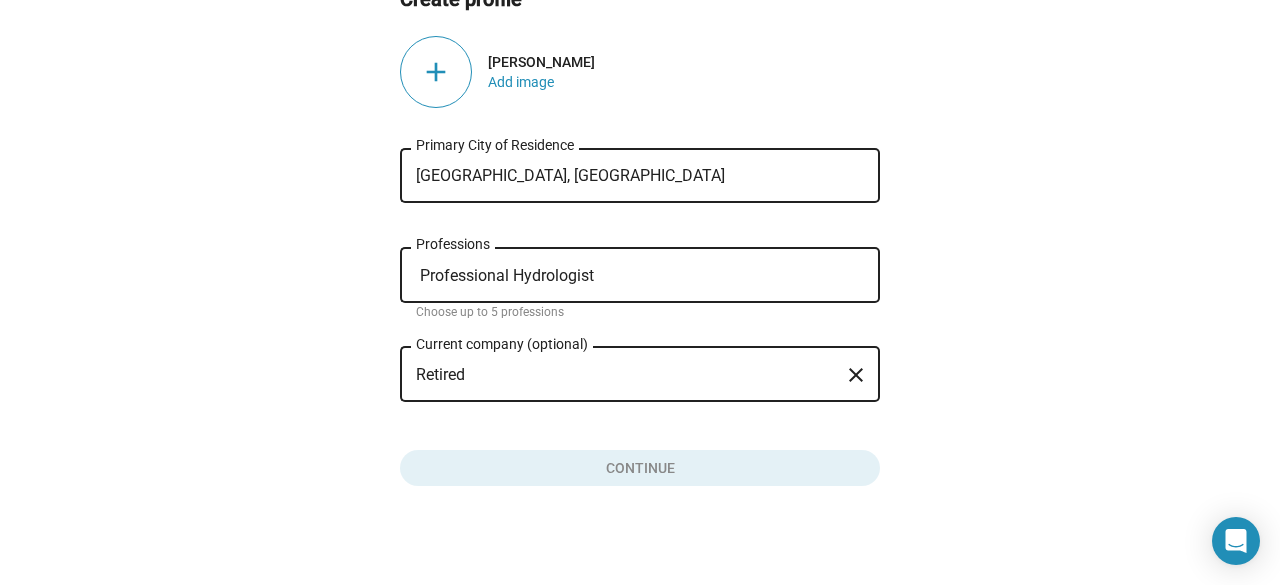 scroll, scrollTop: 134, scrollLeft: 0, axis: vertical 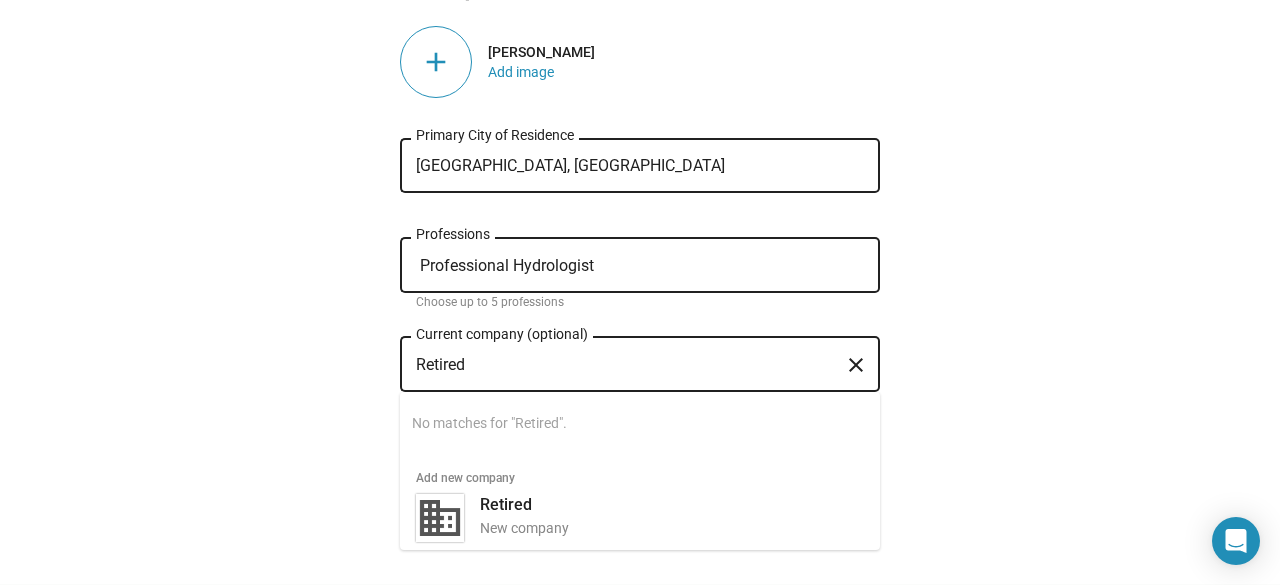 click on "Retired" at bounding box center (626, 365) 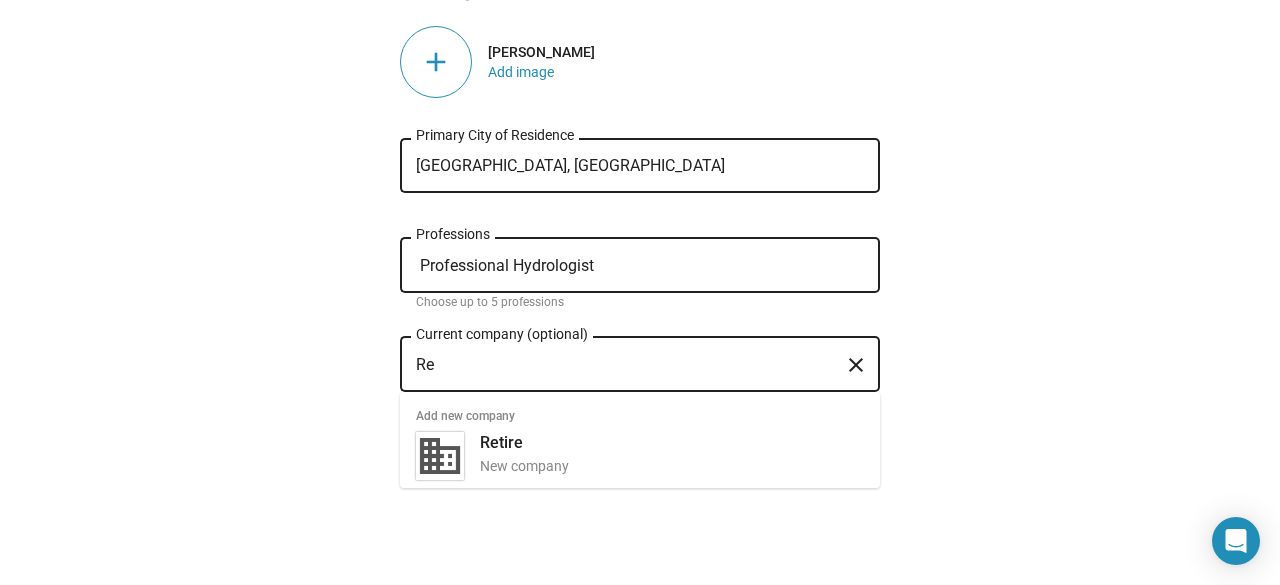 type on "R" 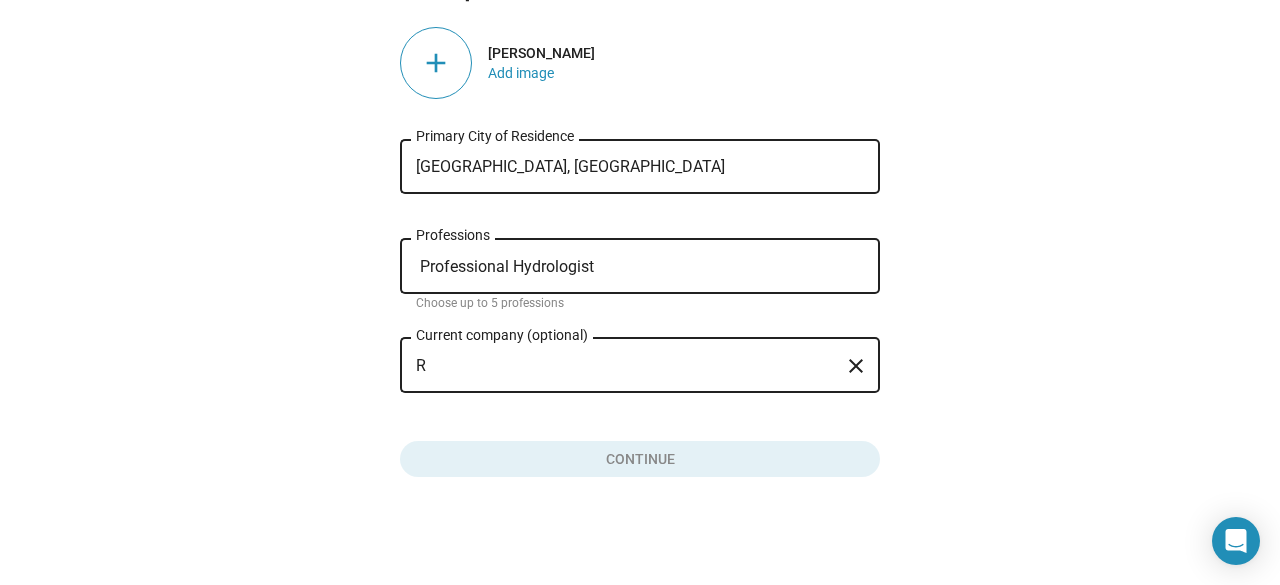 type 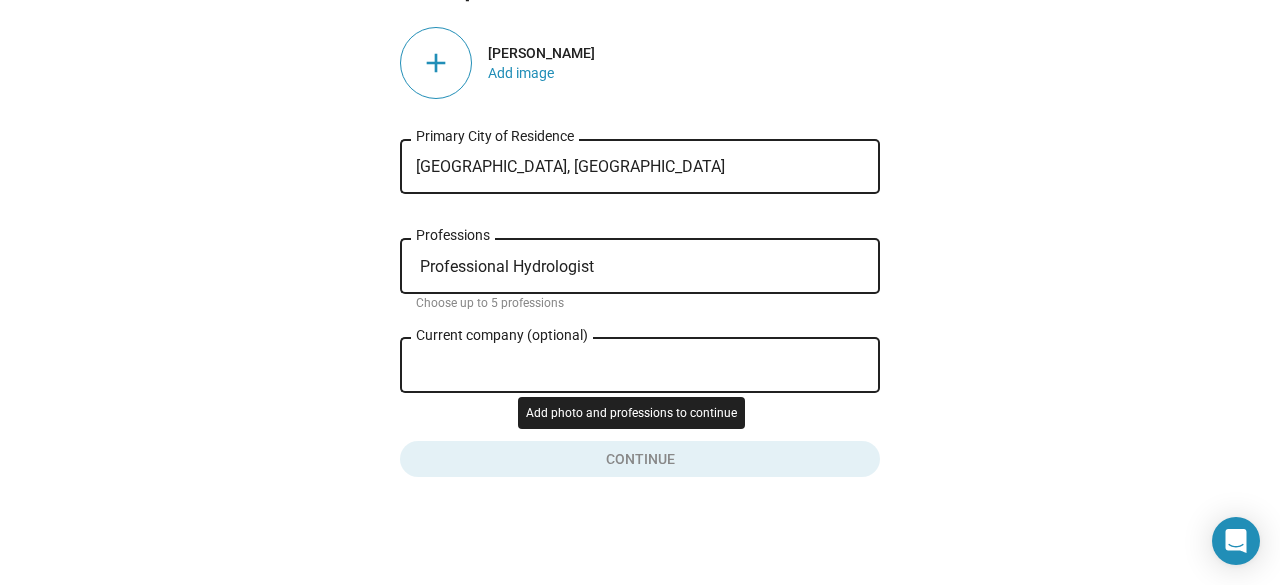 click 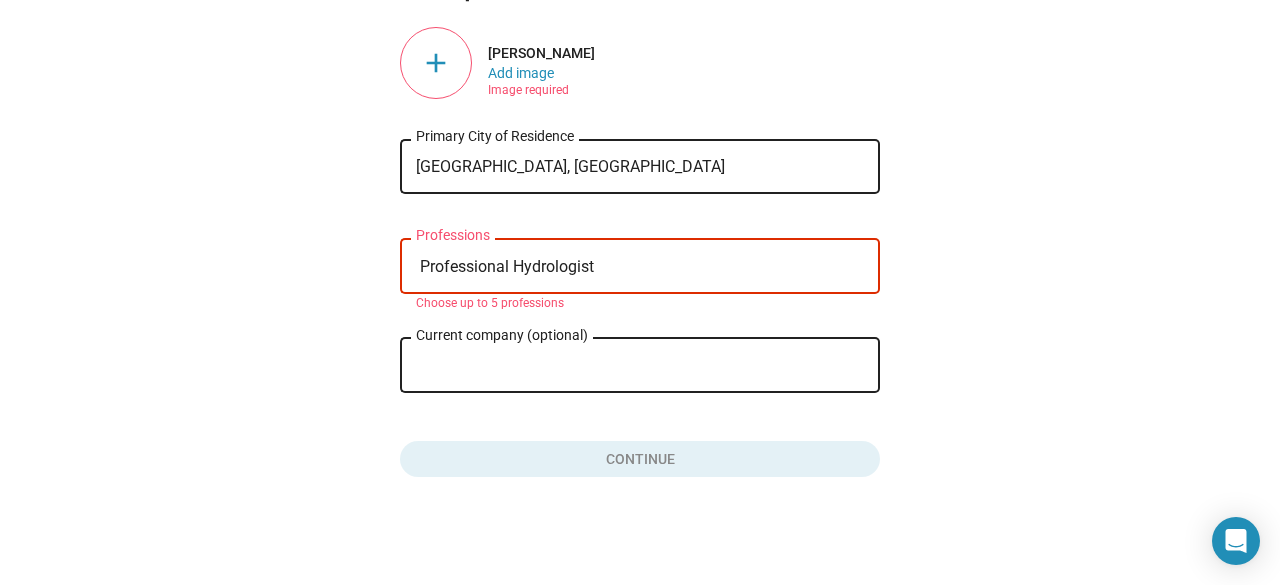 click on "Professional Hydrologist" at bounding box center [644, 267] 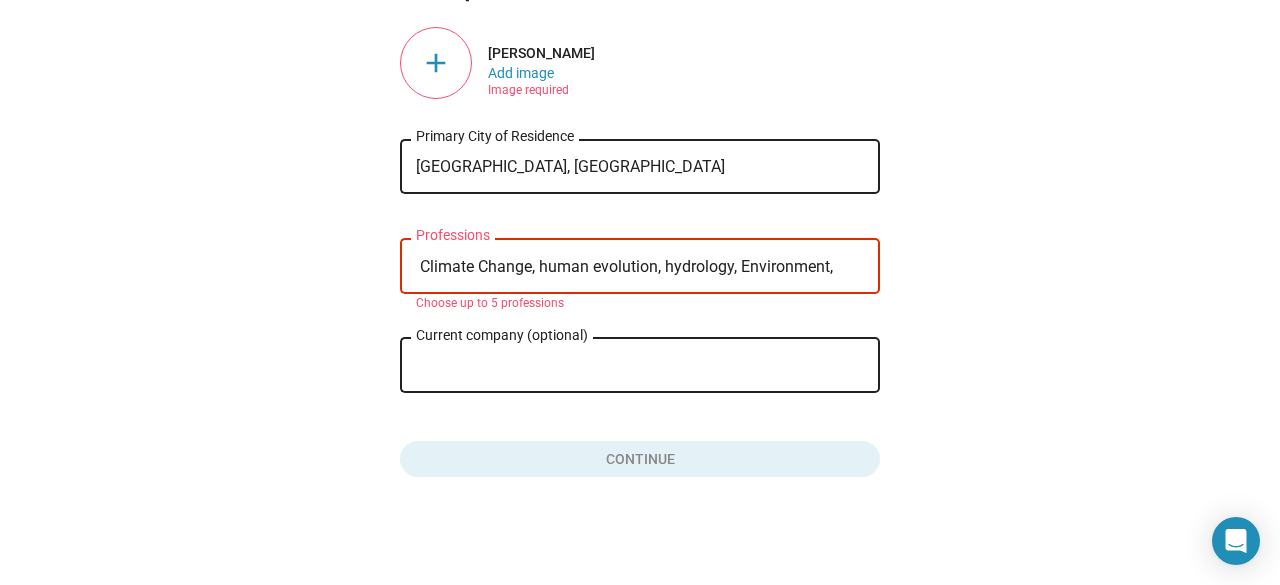 click on "Climate Change, human evolution, hydrology, Environment," at bounding box center [644, 267] 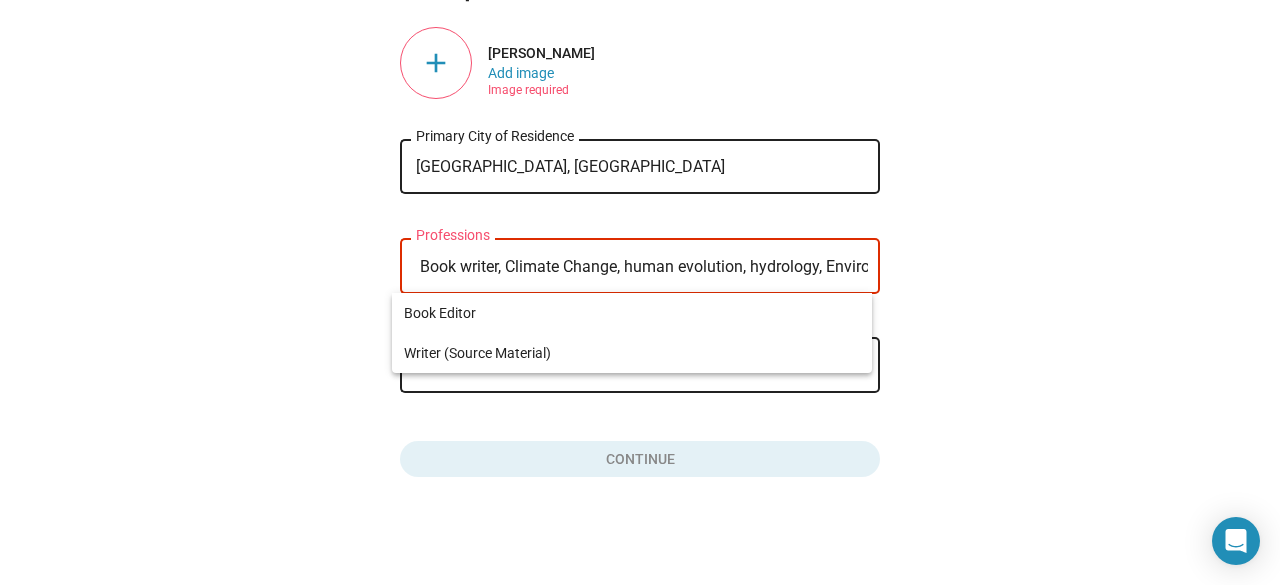 type on "Book writer, Climate Change, human evolution, hydrology, Environment," 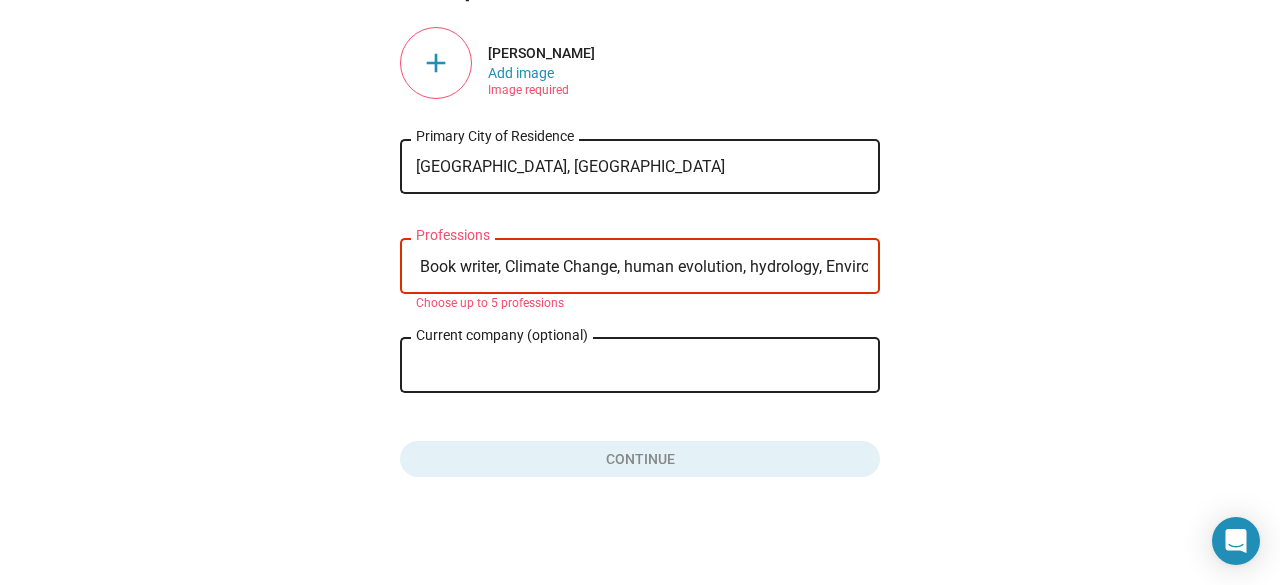 click on "Book writer, Climate Change, human evolution, hydrology, Environment," at bounding box center (644, 267) 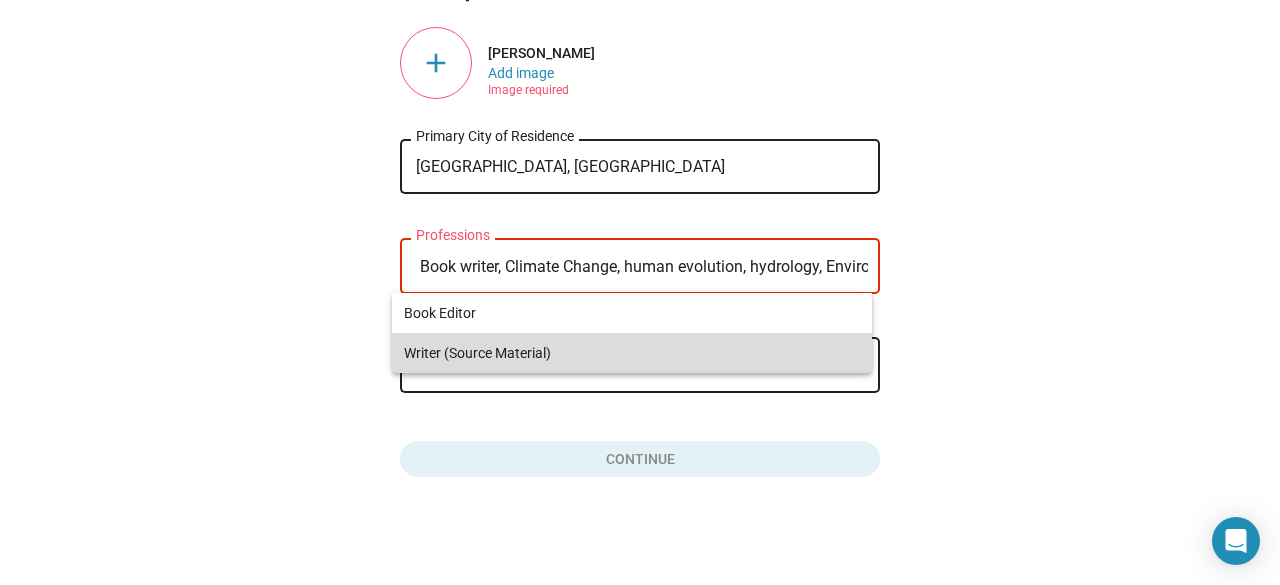 click on "Writer (Source Material)" at bounding box center [632, 353] 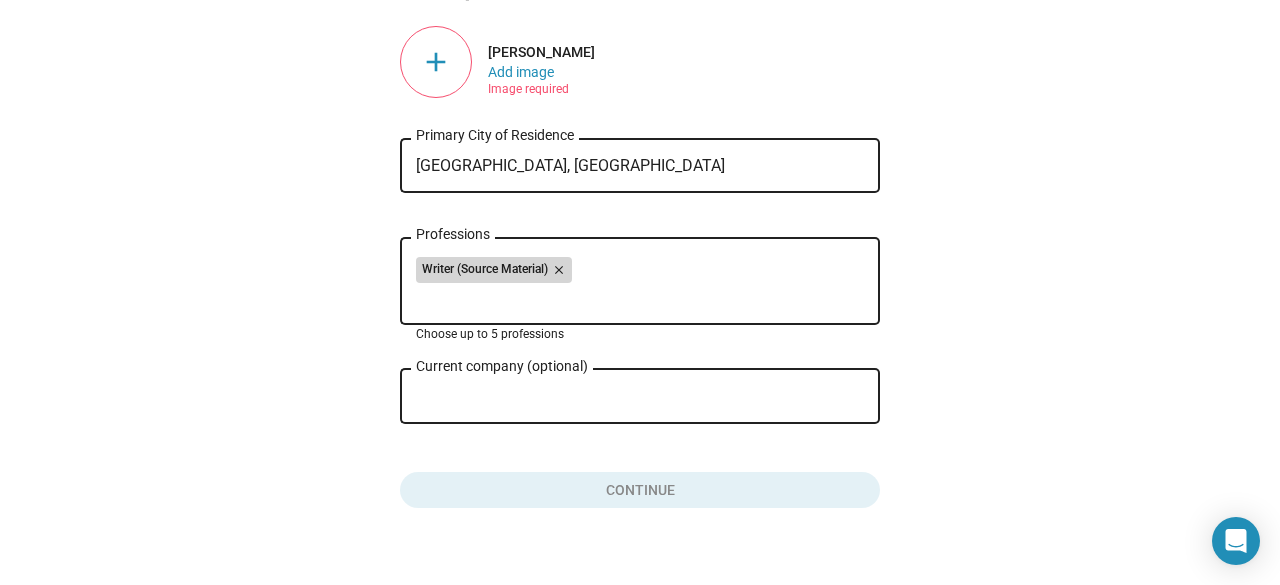 click on "close" at bounding box center [557, 270] 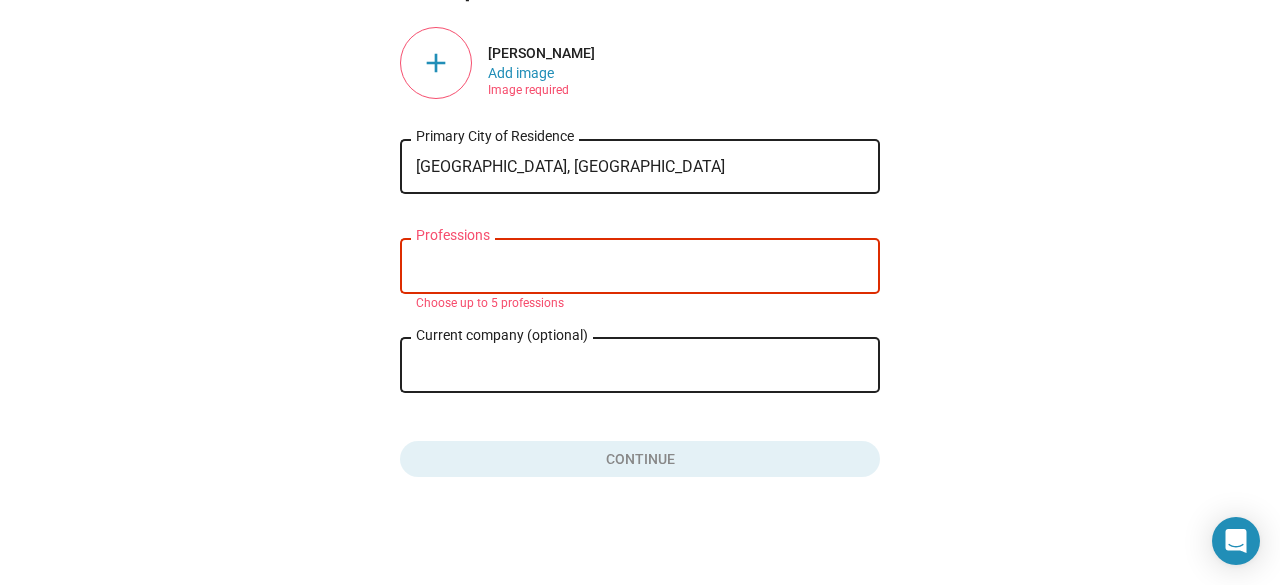 click on "Professions" at bounding box center (644, 267) 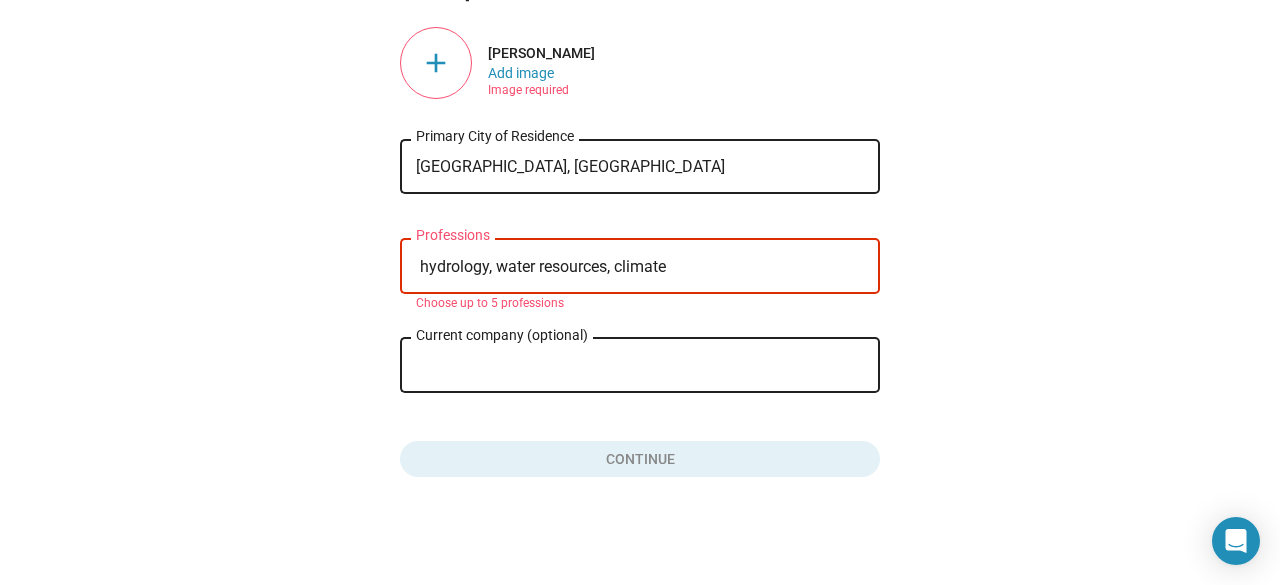 click on "hydrology, water resources, climate" at bounding box center [644, 267] 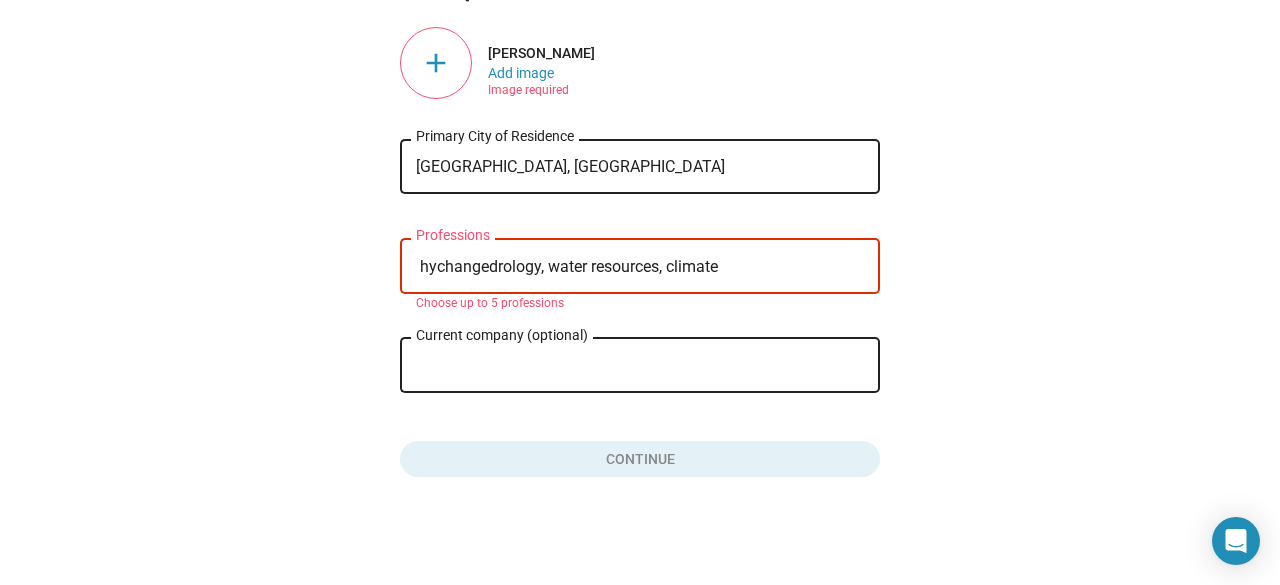 click on "hychangedrology, water resources, climate" at bounding box center (644, 267) 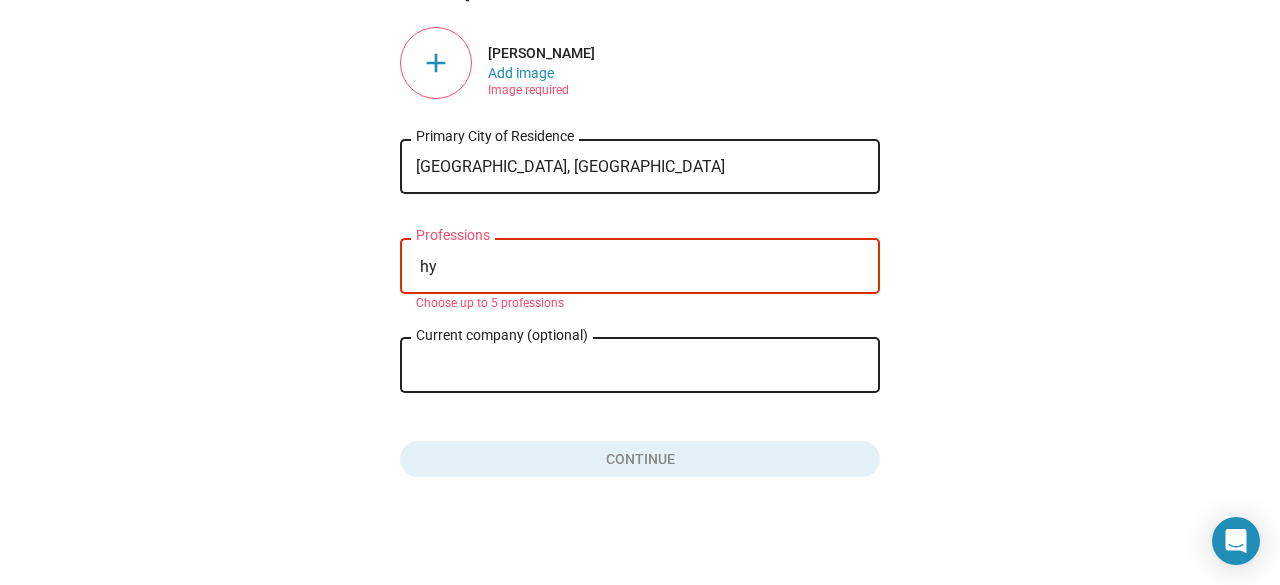 type on "h" 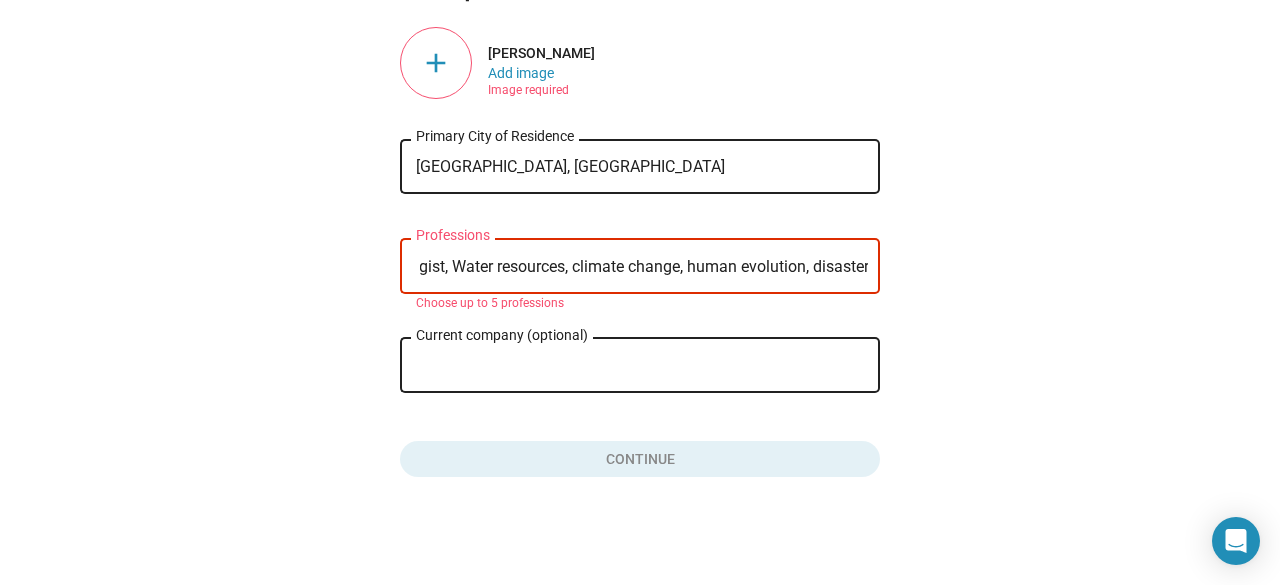 scroll, scrollTop: 0, scrollLeft: 62, axis: horizontal 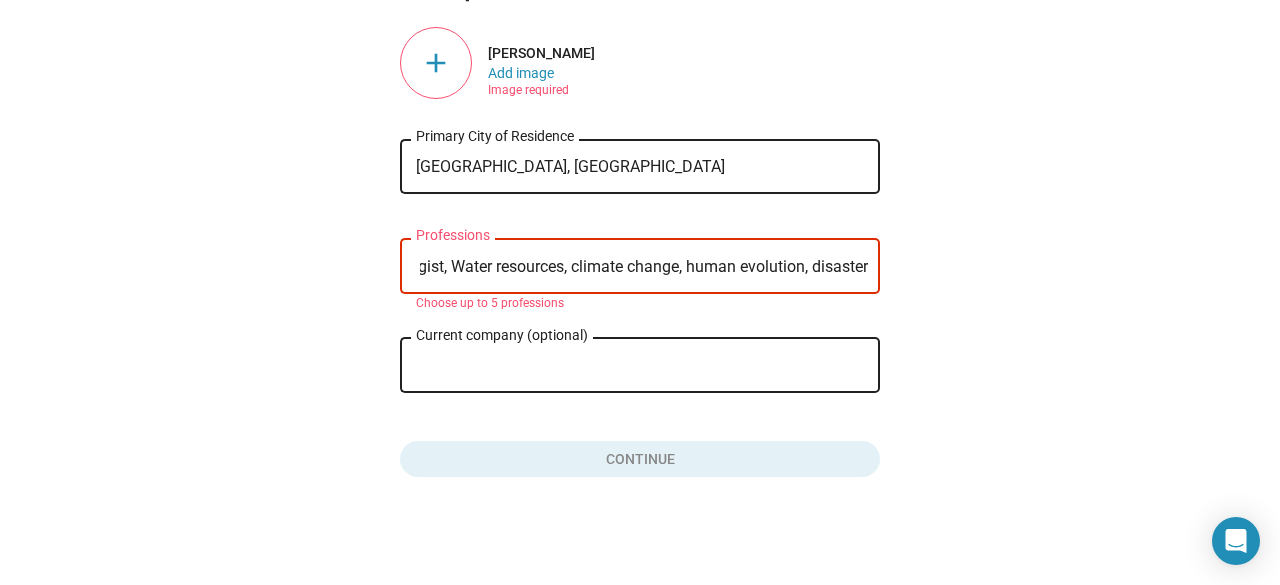 type on "Hydrologist, Water resources, climate change, human evolution, disaster" 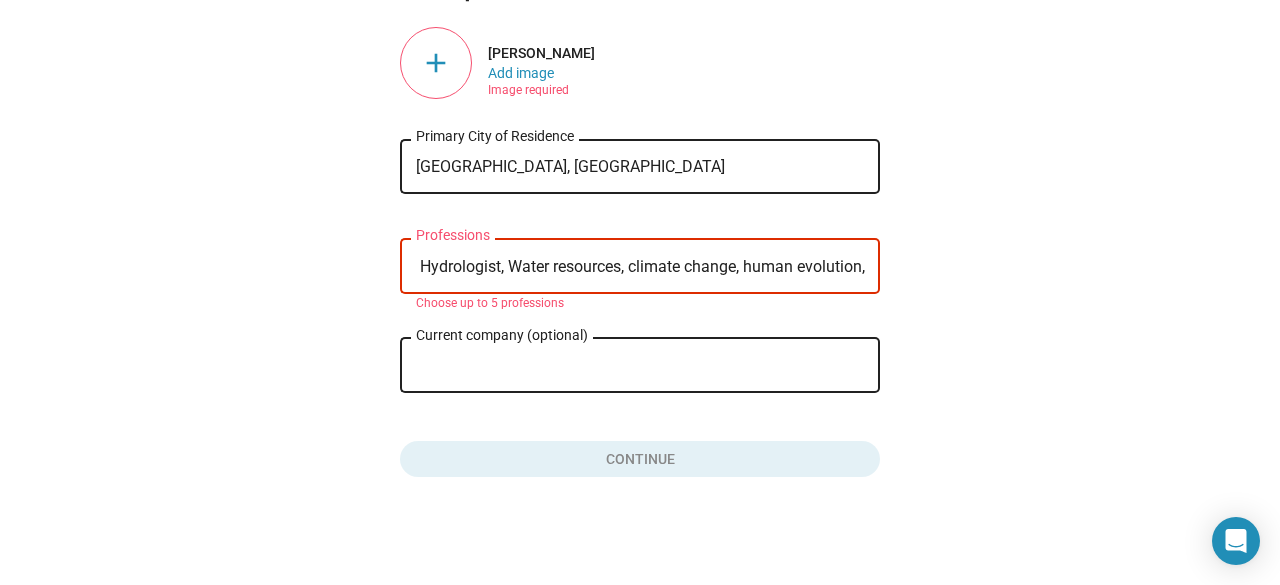click on "Create profile add  Jagat K Bhusal  Add image Image required   Kathmandu, Nepal Primary City of Residence Hydrologist, Water resources, climate change, human evolution, disaster Professions Choose up to 5 professions Current company (optional) close Role at company  Continue" 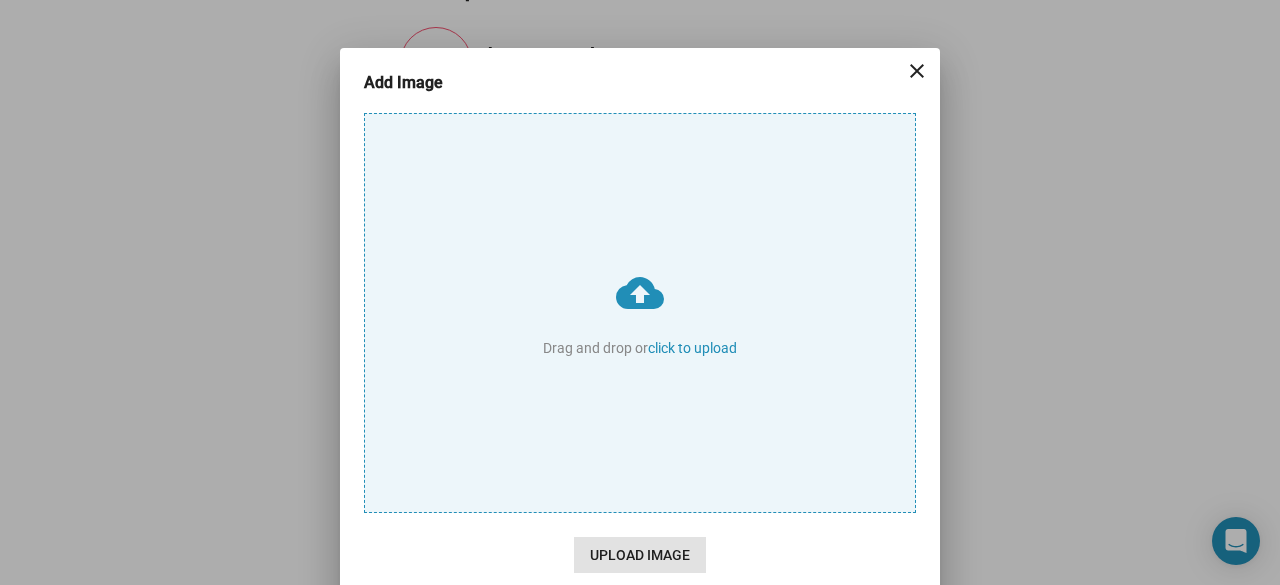 click on "Upload Image" 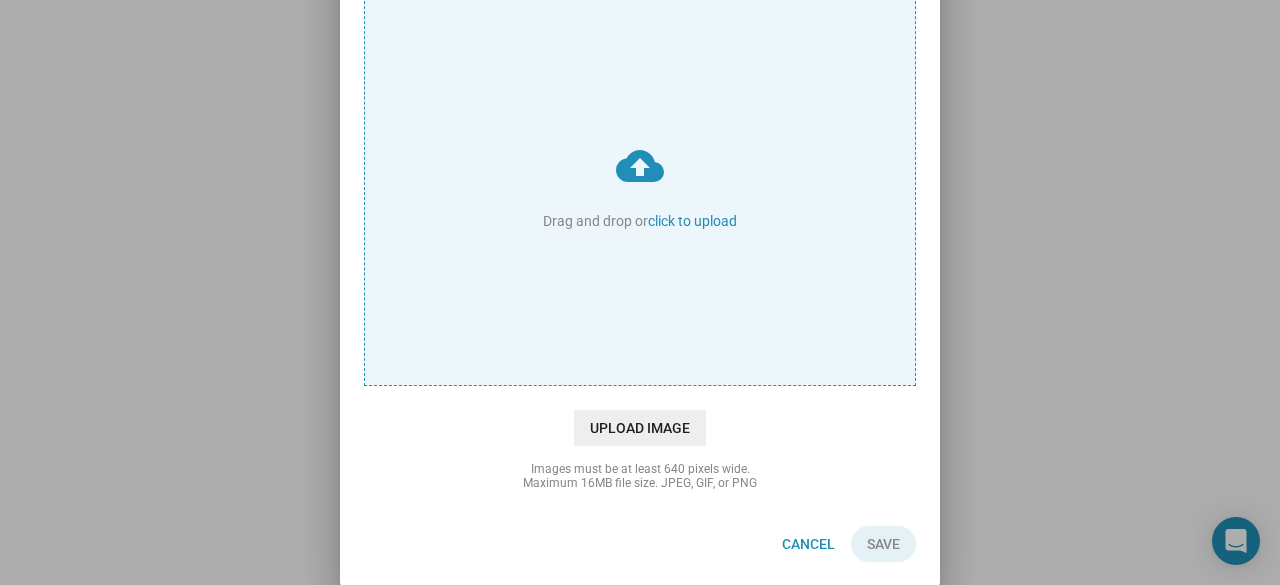 scroll, scrollTop: 129, scrollLeft: 0, axis: vertical 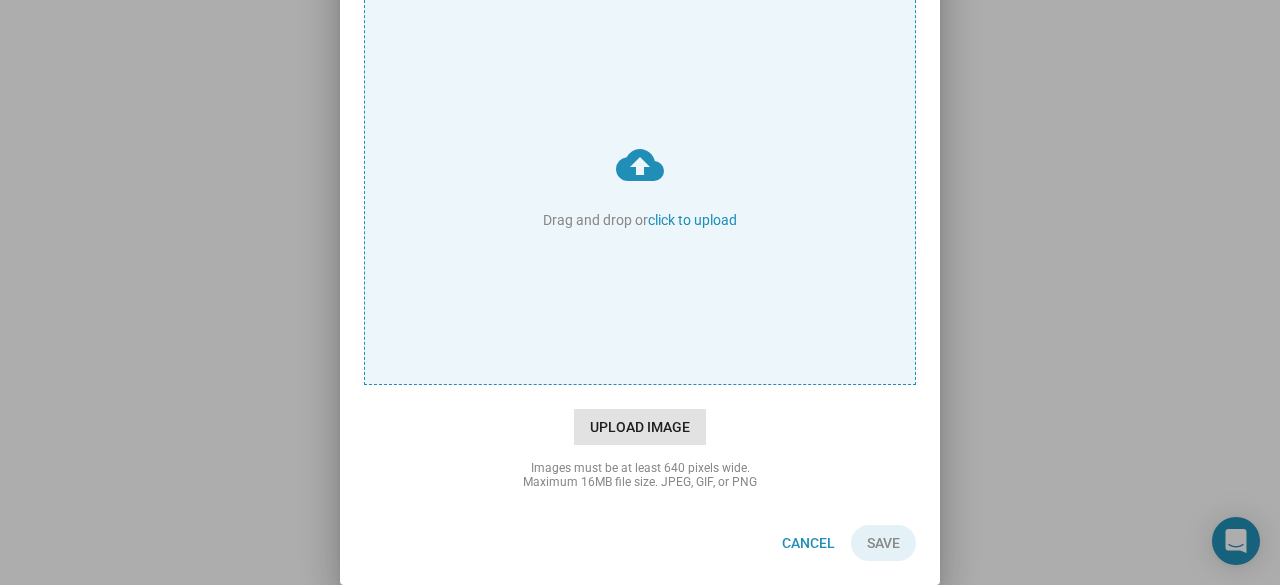click on "Upload Image" 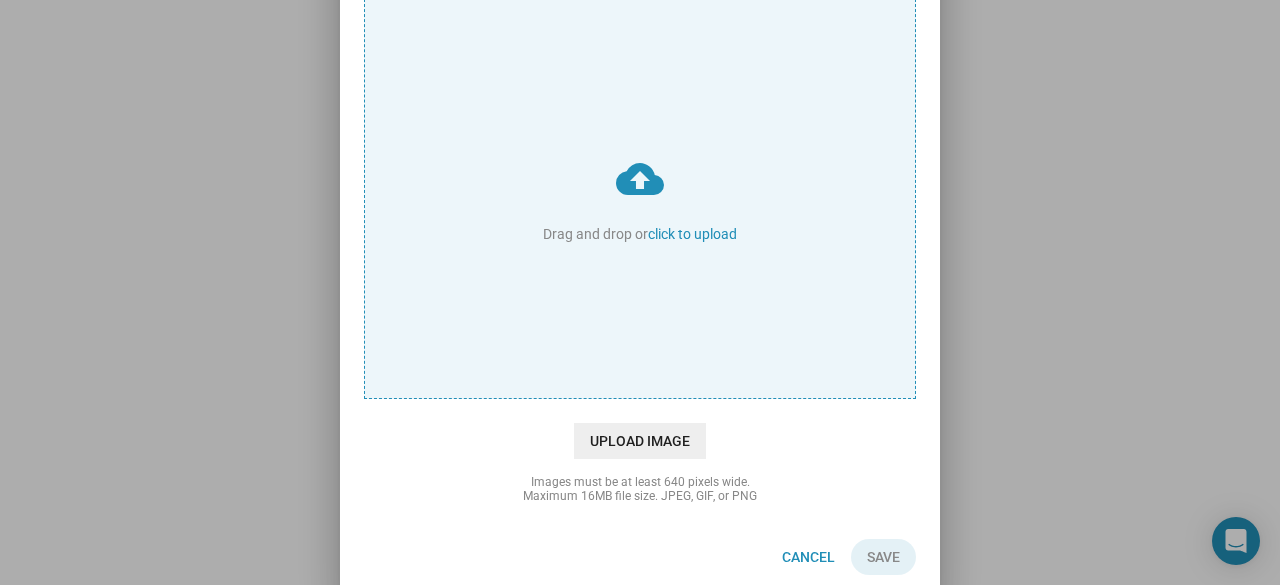 click on "cloud_upload Drag and drop or  click to upload" at bounding box center [640, 199] 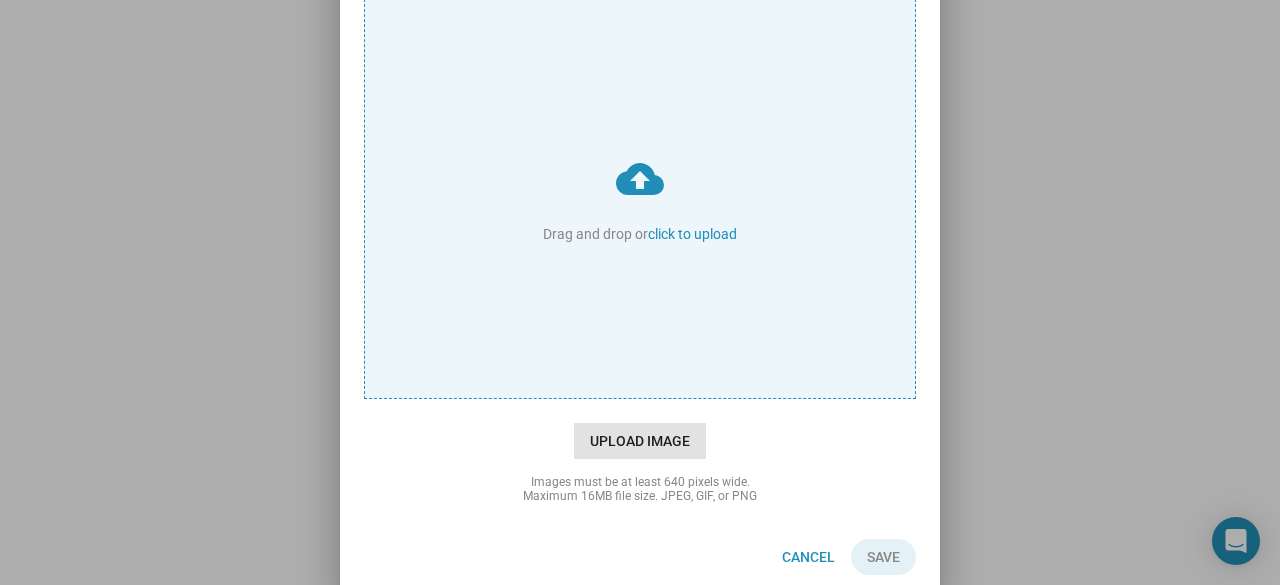 click on "Upload Image" 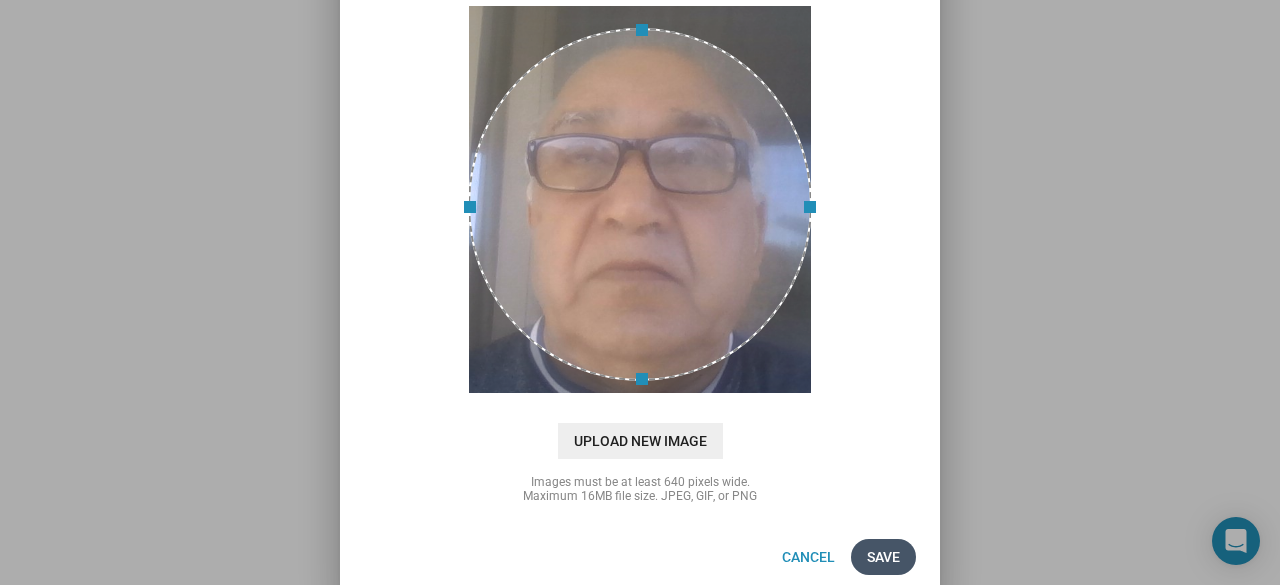 click on "Save" 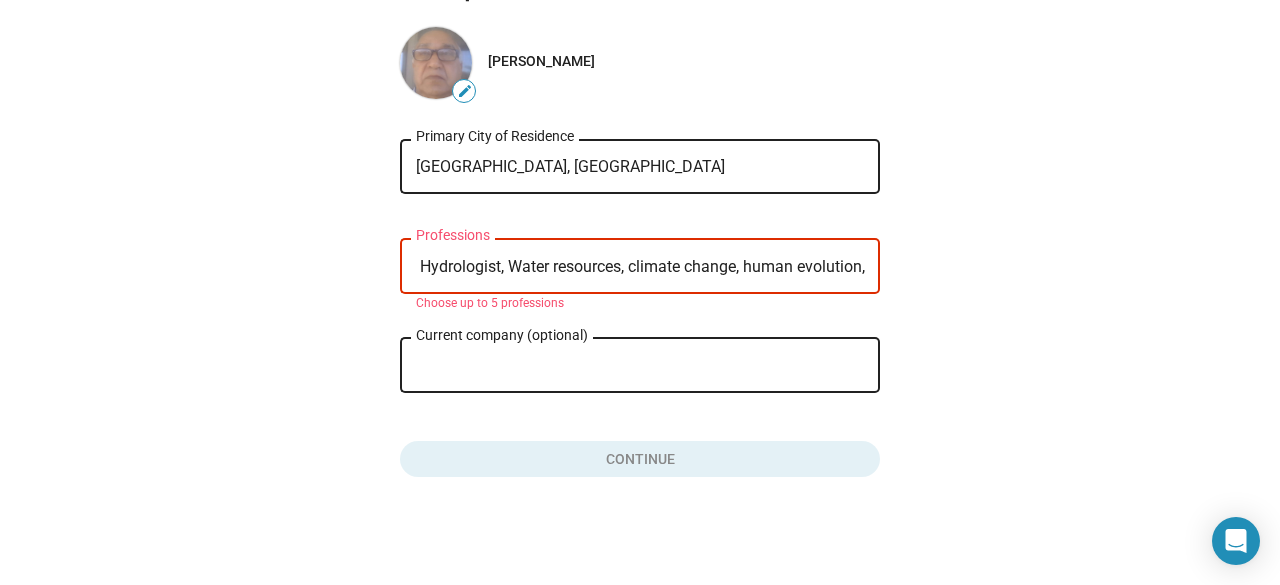 click on "Hydrologist, Water resources, climate change, human evolution, disaster Professions" 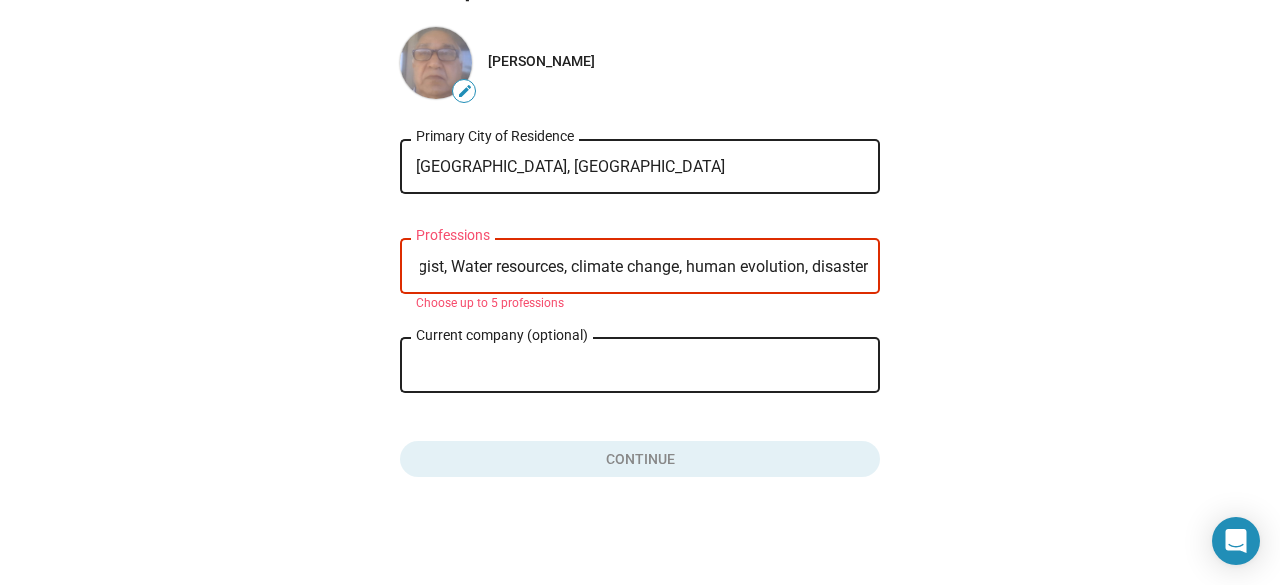 click on "Hydrologist, Water resources, climate change, human evolution, disaster" at bounding box center [644, 267] 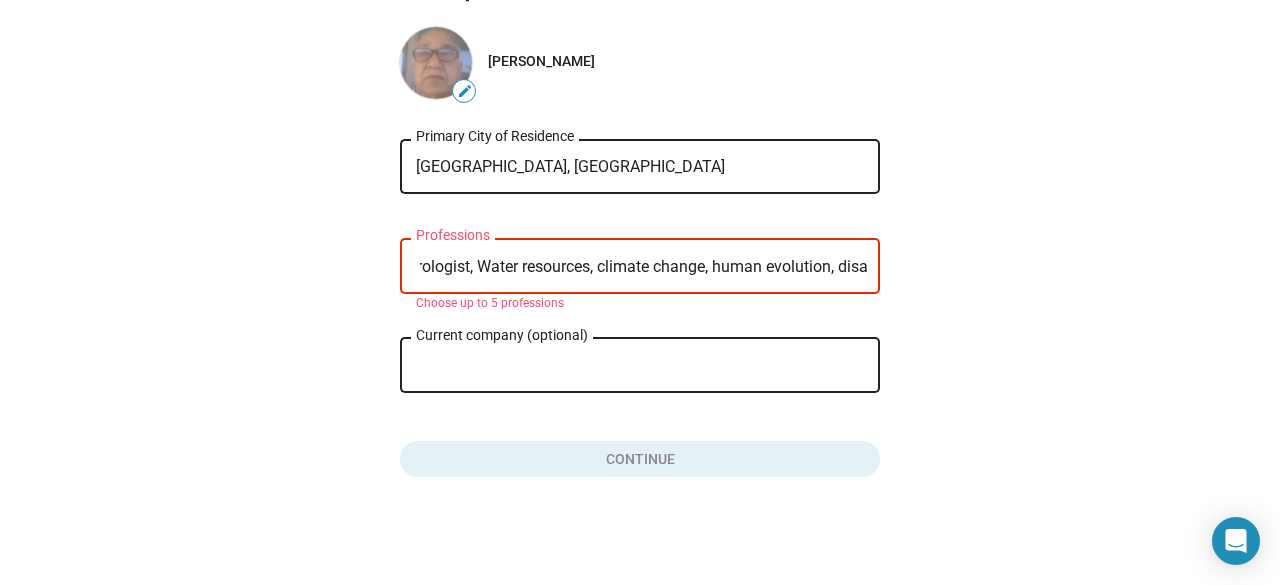scroll, scrollTop: 0, scrollLeft: 0, axis: both 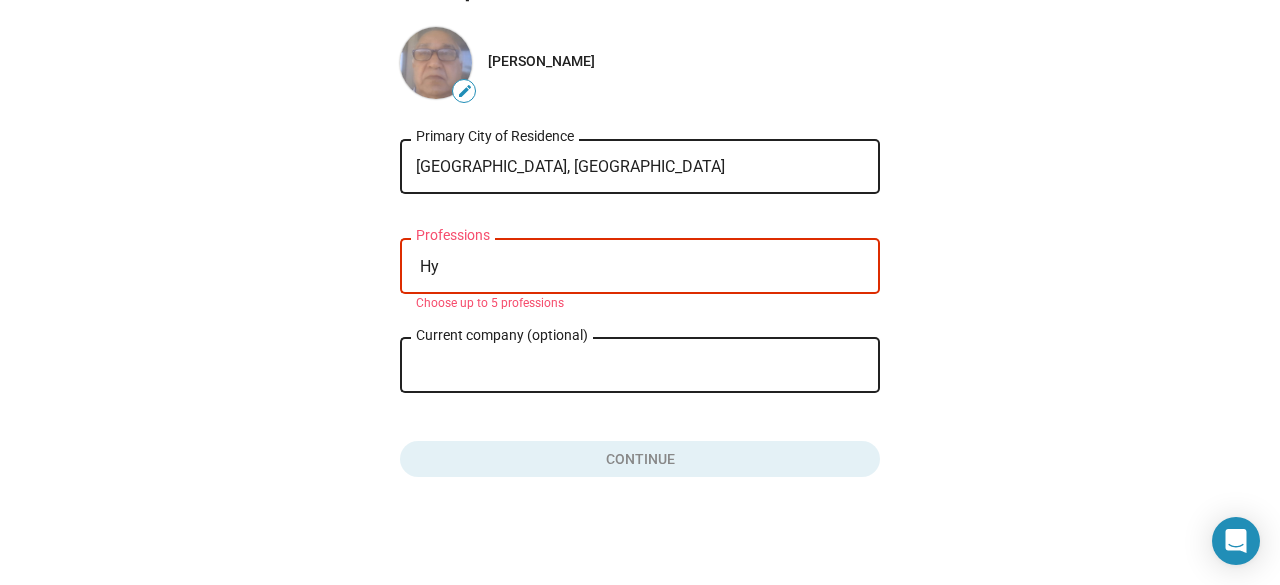 type on "H" 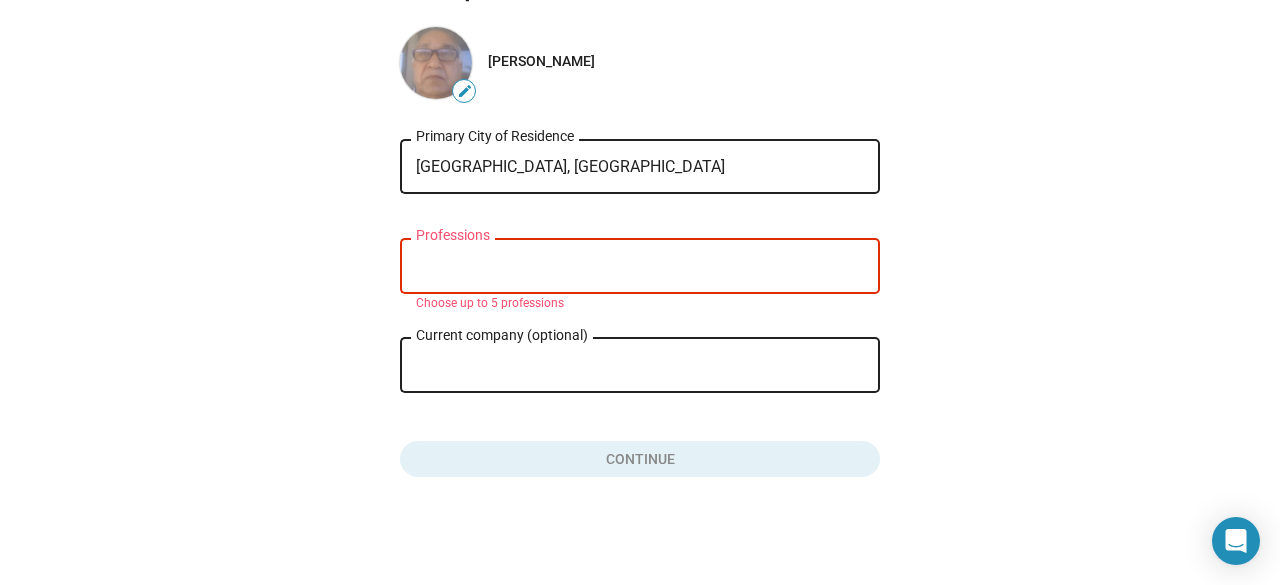 click on "Professions" at bounding box center [644, 267] 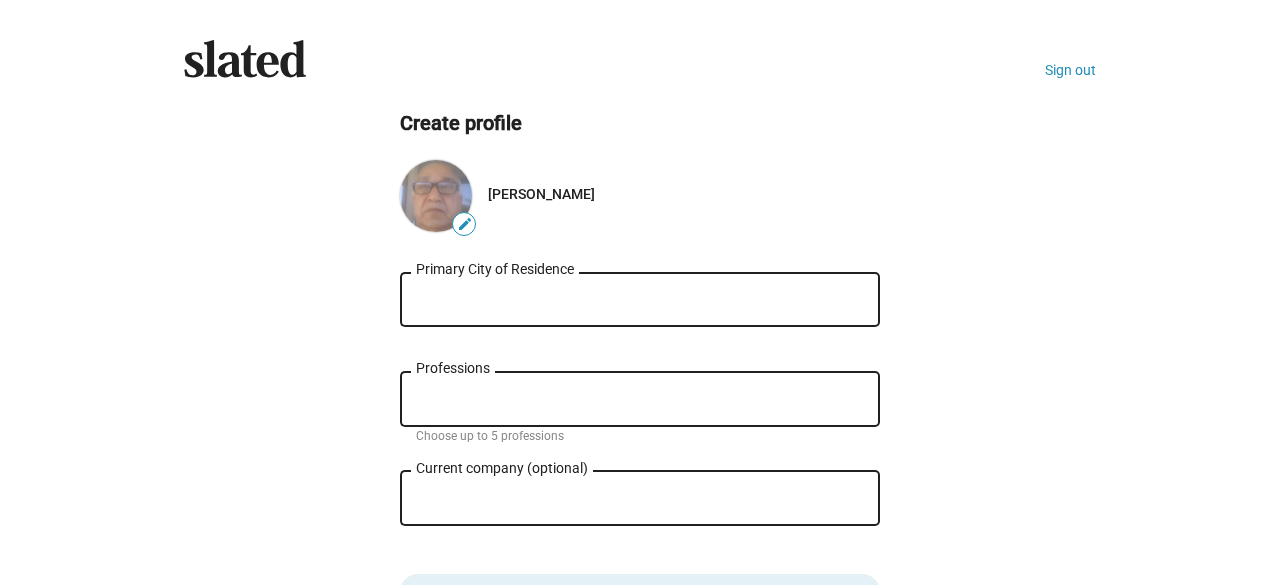 scroll, scrollTop: 0, scrollLeft: 0, axis: both 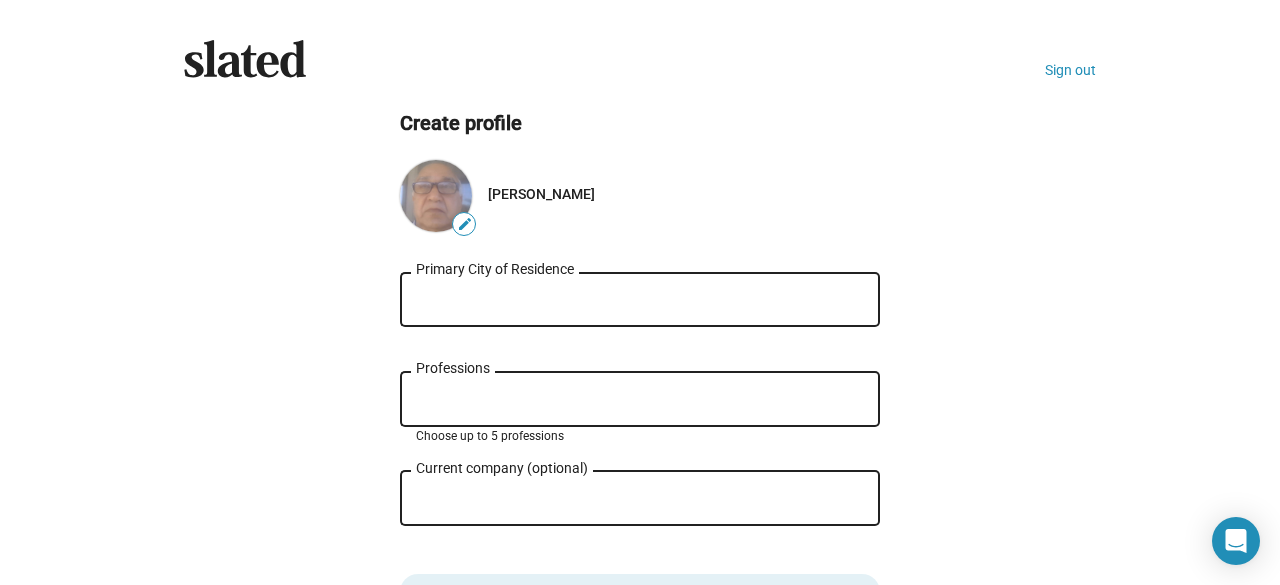 click on "Professions" at bounding box center (644, 400) 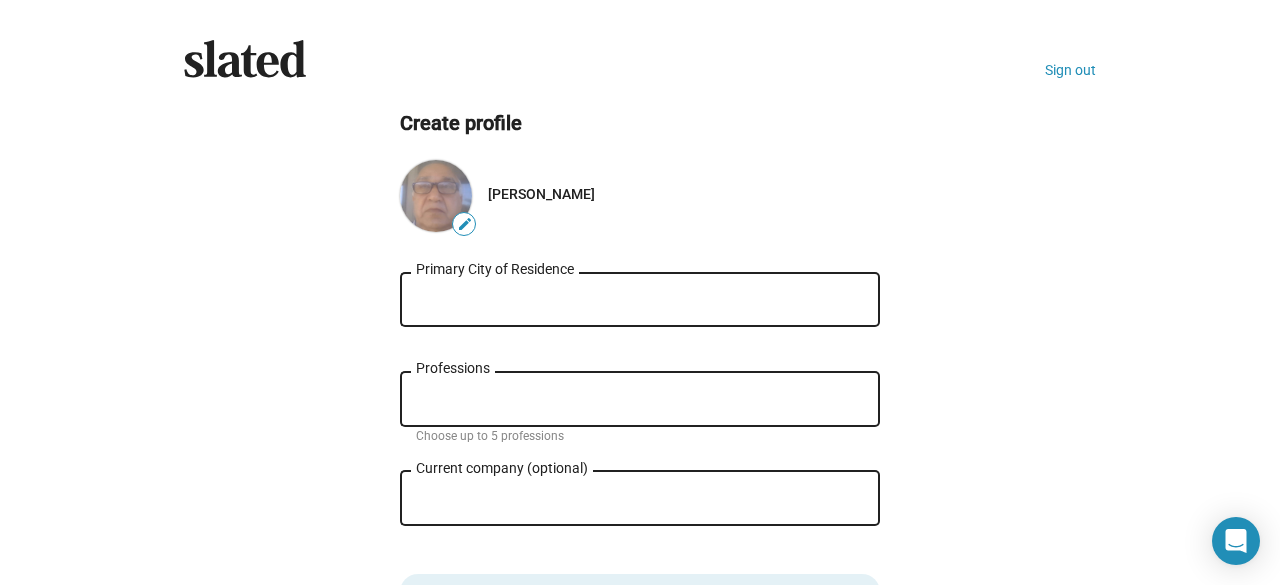click on "Primary City of Residence" 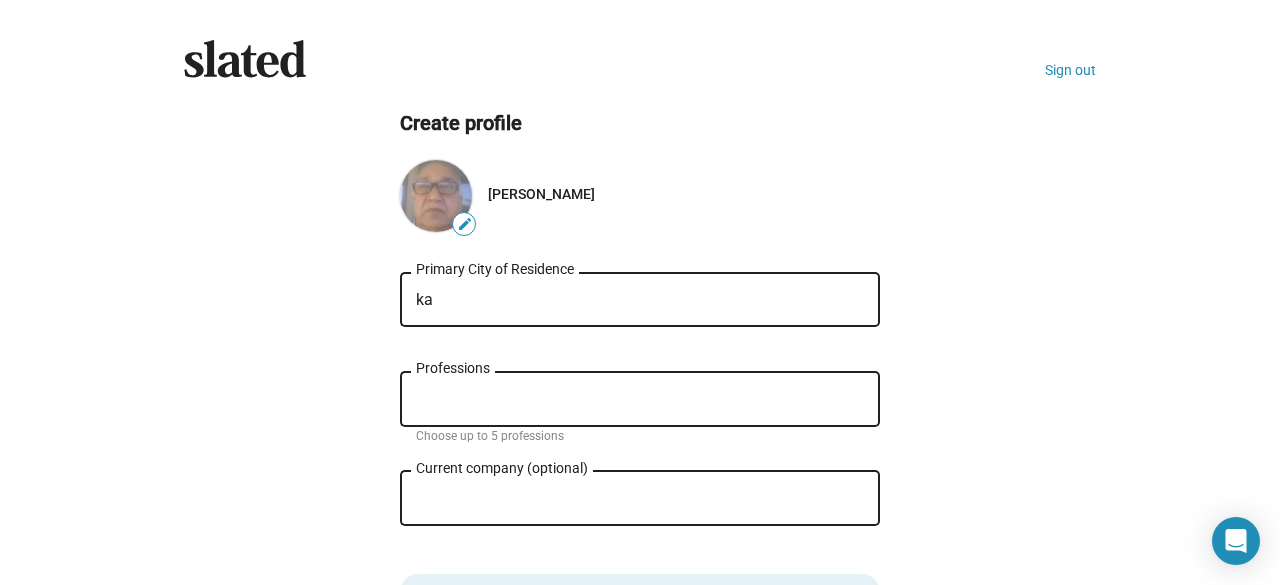 type on "k" 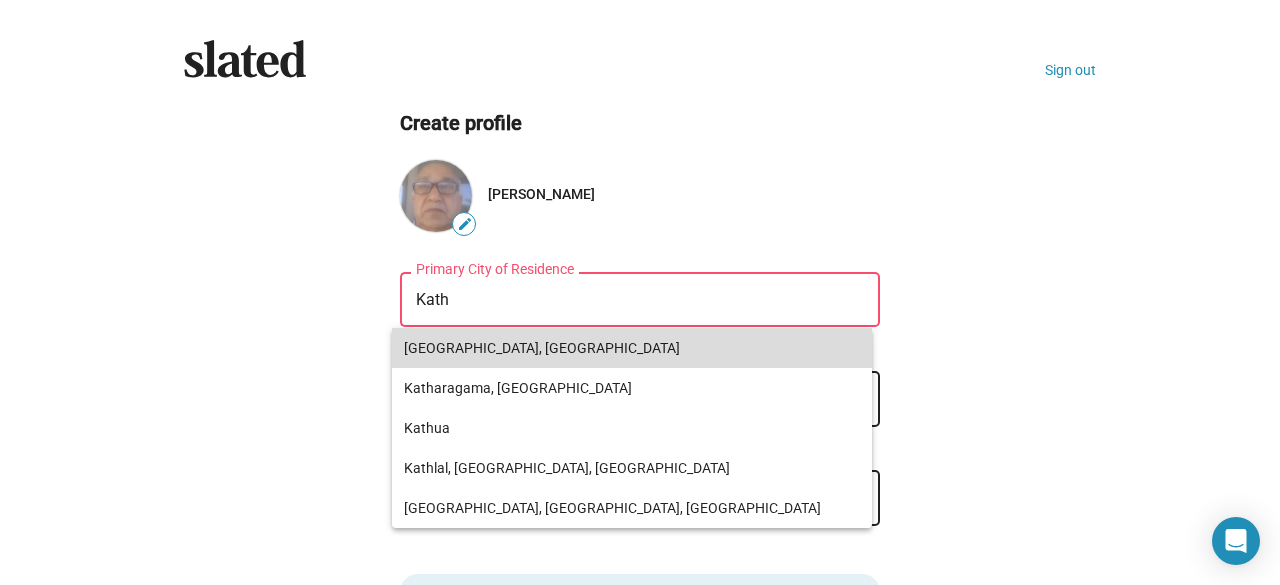 click on "[GEOGRAPHIC_DATA], [GEOGRAPHIC_DATA]" at bounding box center (632, 348) 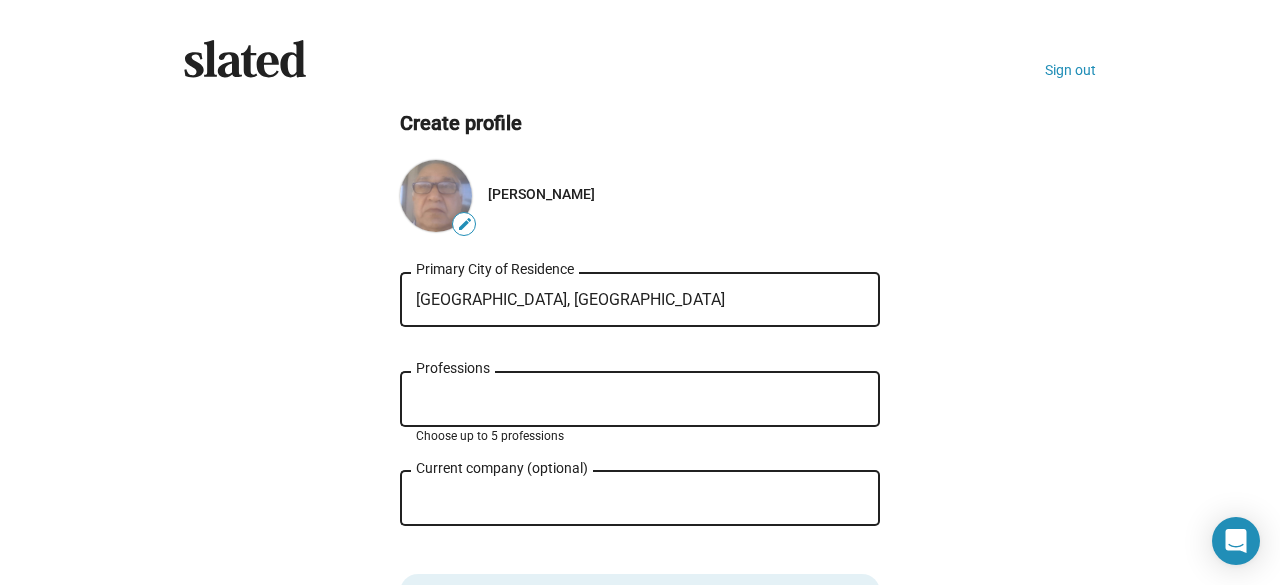 click on "Professions" at bounding box center (644, 400) 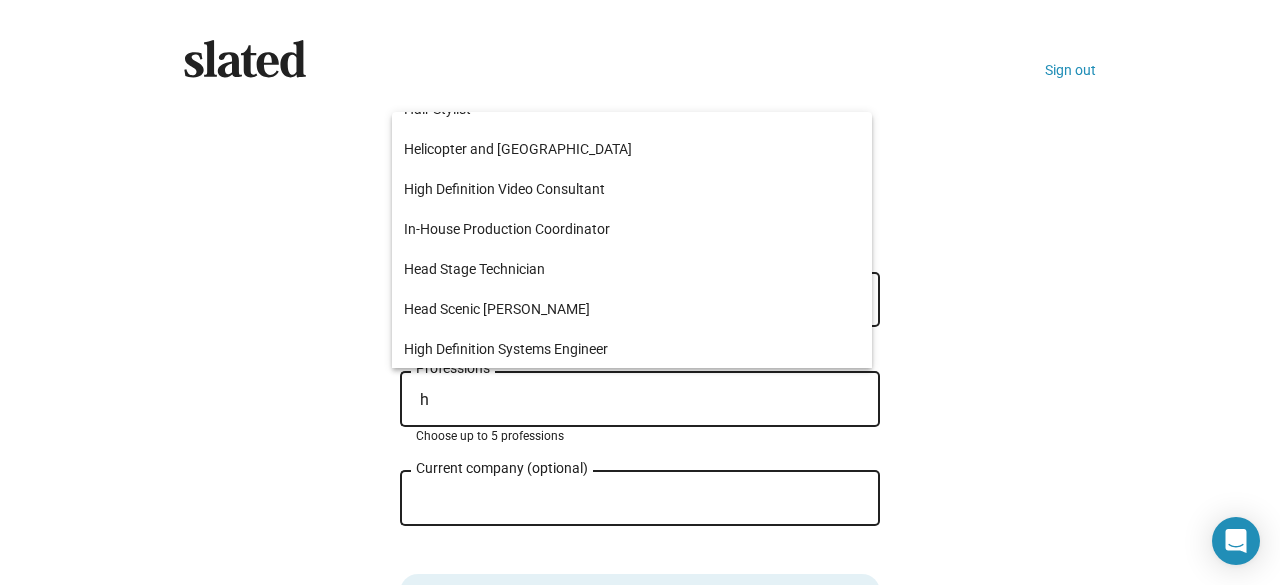 scroll, scrollTop: 224, scrollLeft: 0, axis: vertical 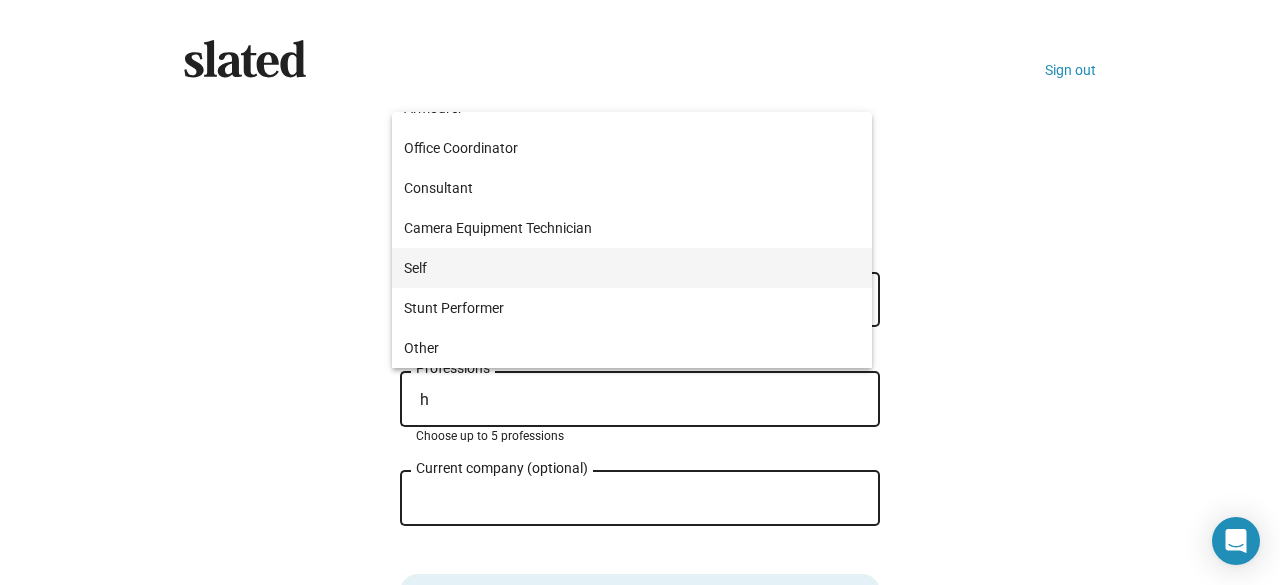 type on "h" 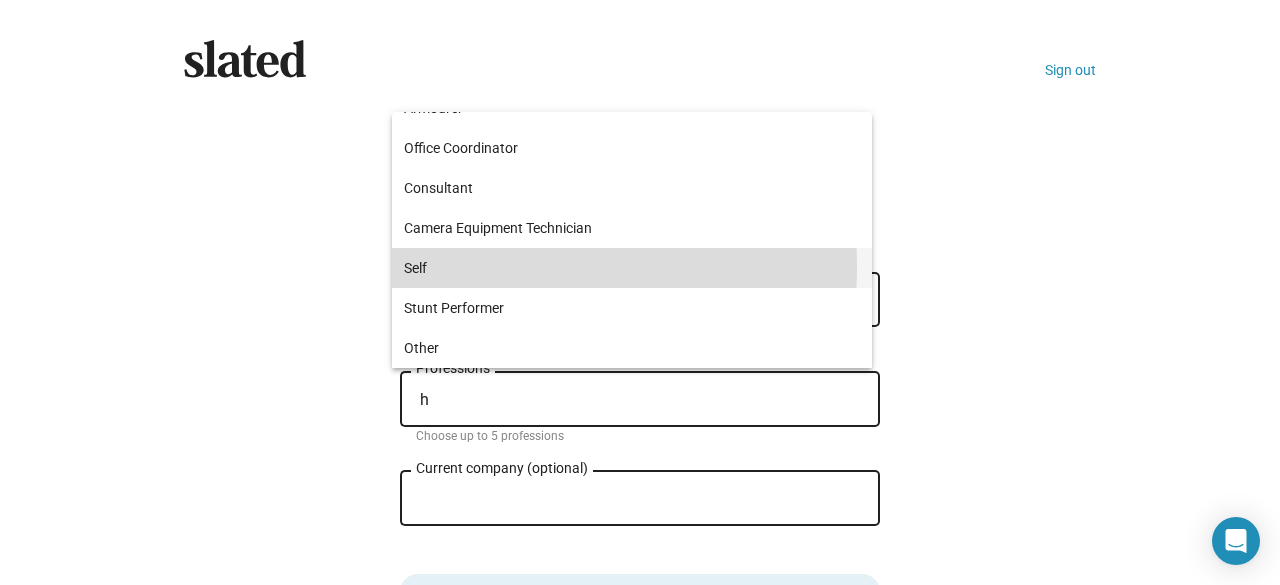 click on "Self" at bounding box center [632, 268] 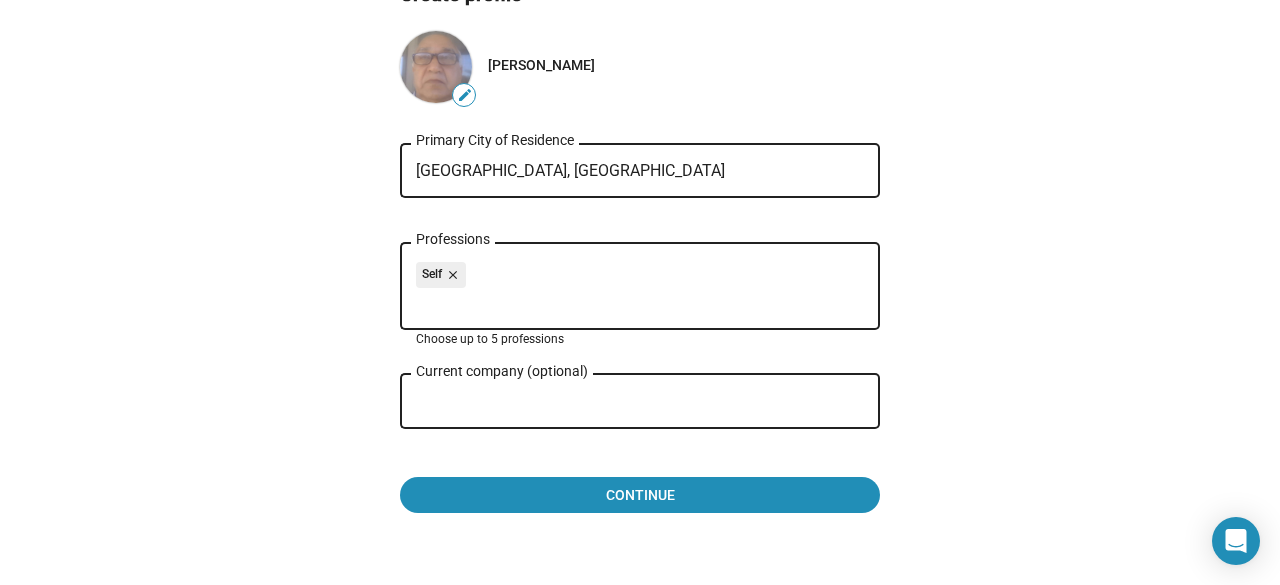 scroll, scrollTop: 160, scrollLeft: 0, axis: vertical 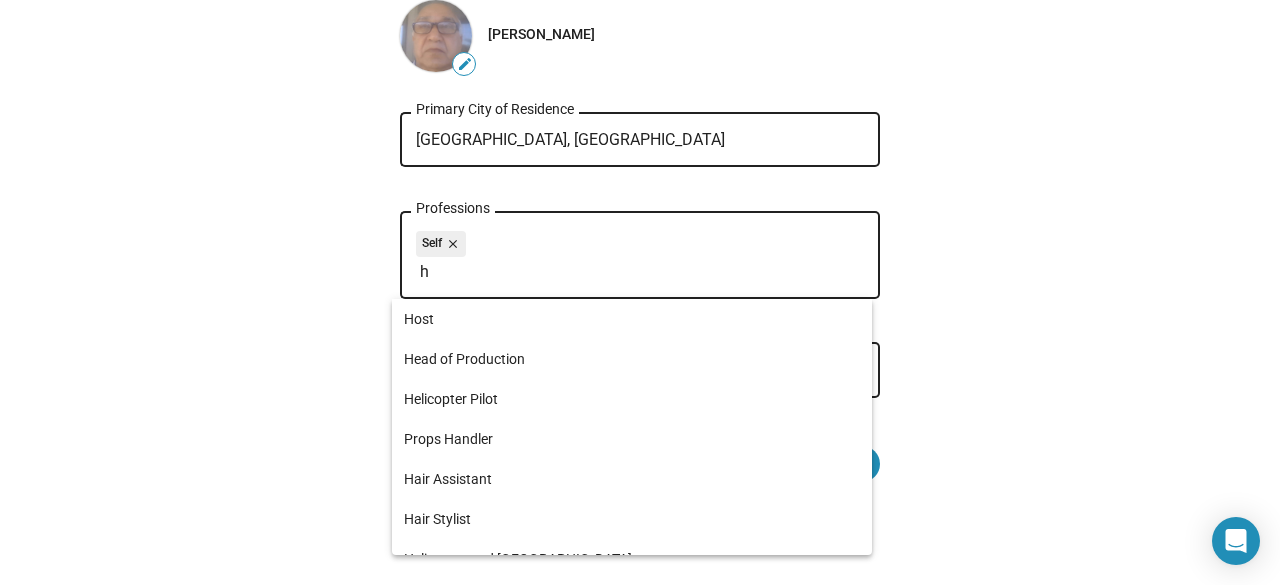 type on "h" 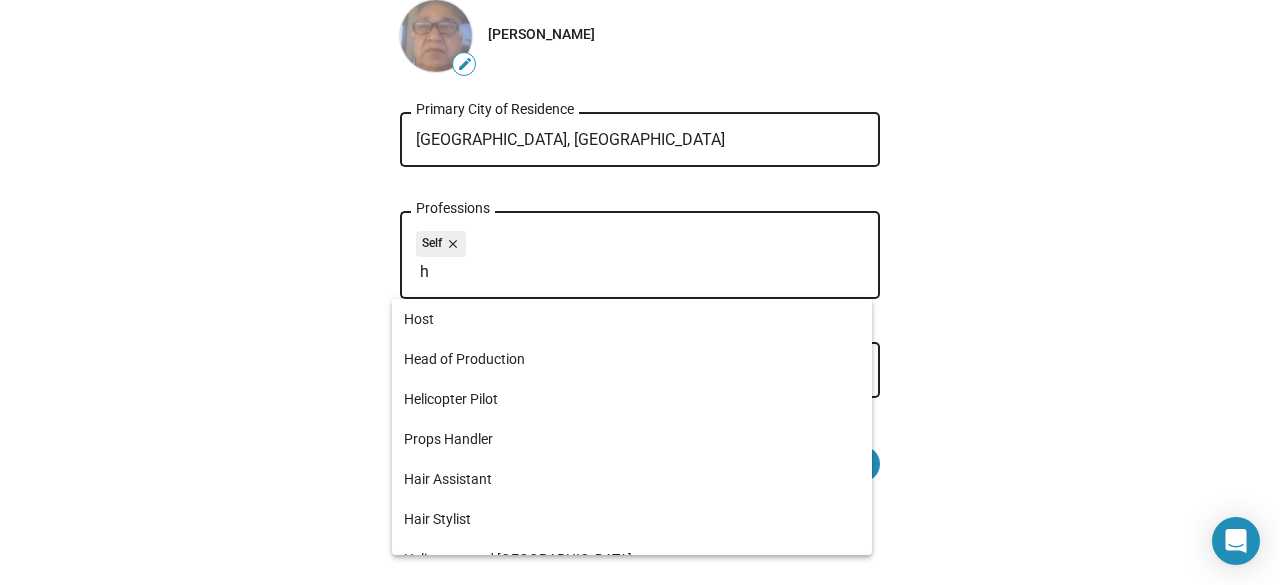 click on "Slated
Sign out Create profile edit  [PERSON_NAME]    [GEOGRAPHIC_DATA], [DEMOGRAPHIC_DATA] Primary City of Residence Self close h Professions Choose up to 5 professions Current company (optional) close Role at company  Continue" 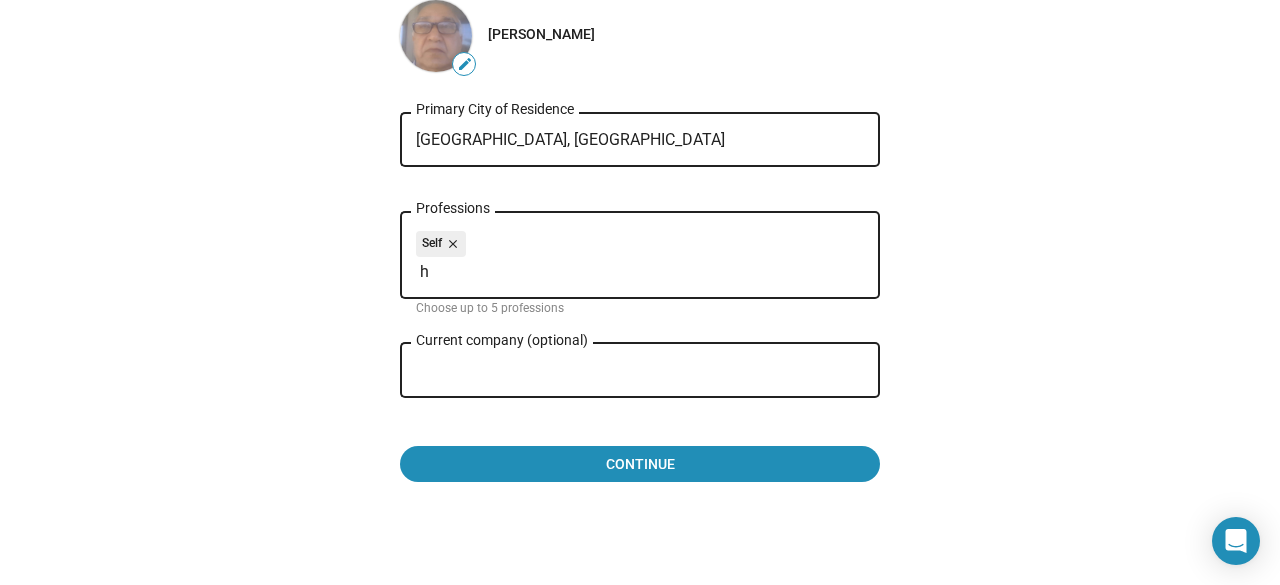 click on "Slated
Sign out Create profile edit  [PERSON_NAME]    [GEOGRAPHIC_DATA], [DEMOGRAPHIC_DATA] Primary City of Residence Self close h Professions Choose up to 5 professions Current company (optional) close Role at company  Continue" 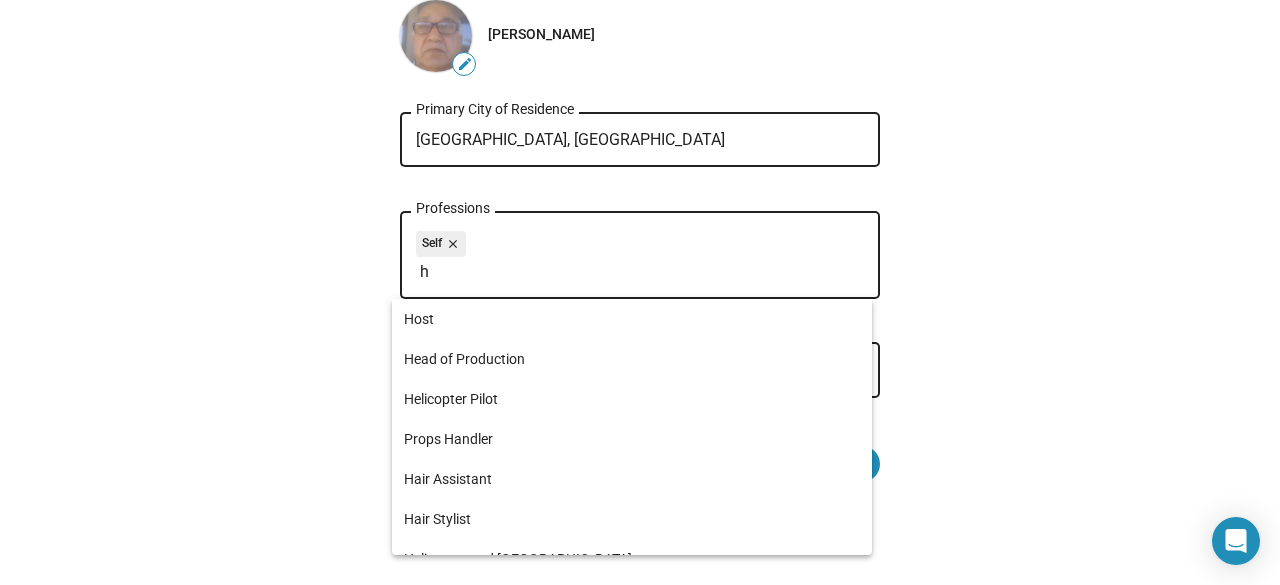 click on "h" at bounding box center (644, 272) 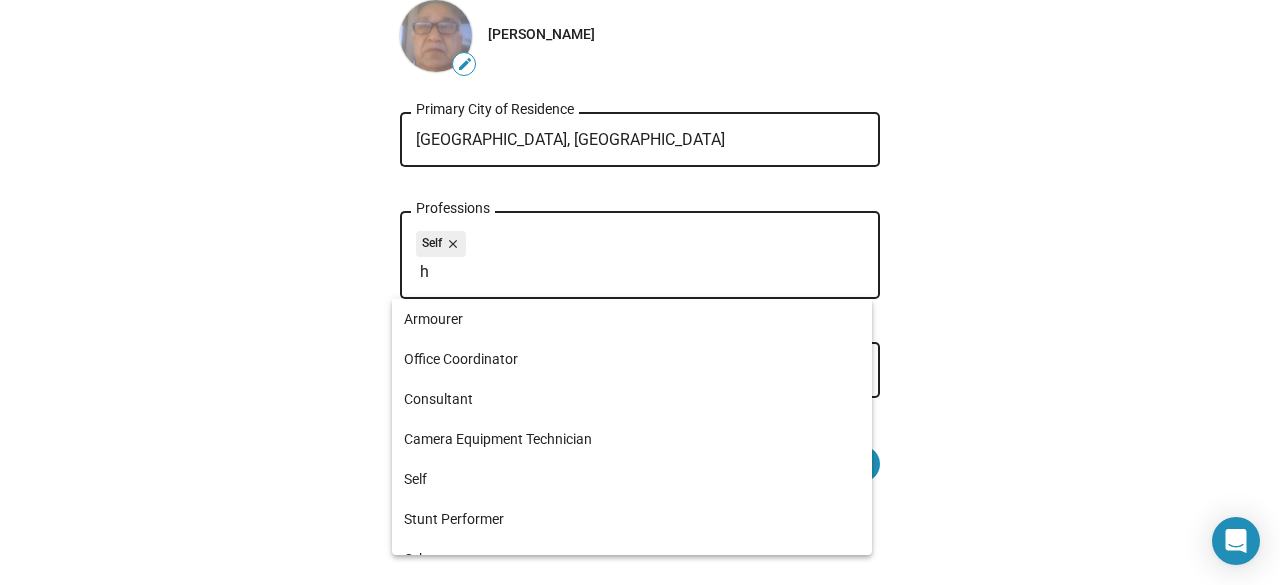 scroll, scrollTop: 544, scrollLeft: 0, axis: vertical 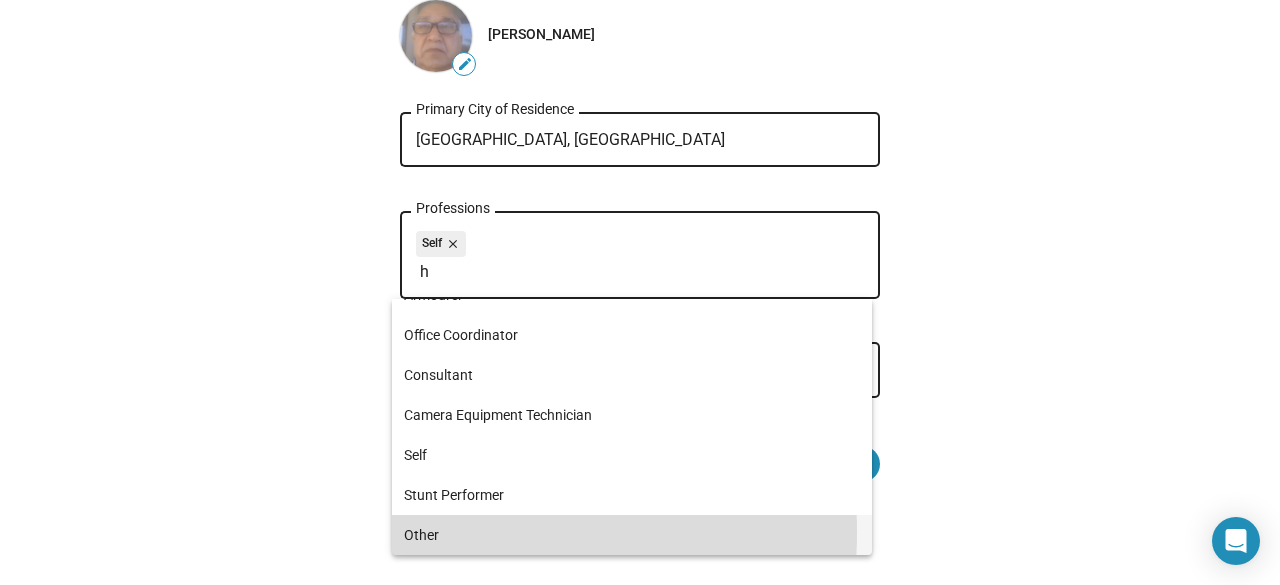 click on "Other" at bounding box center [632, 535] 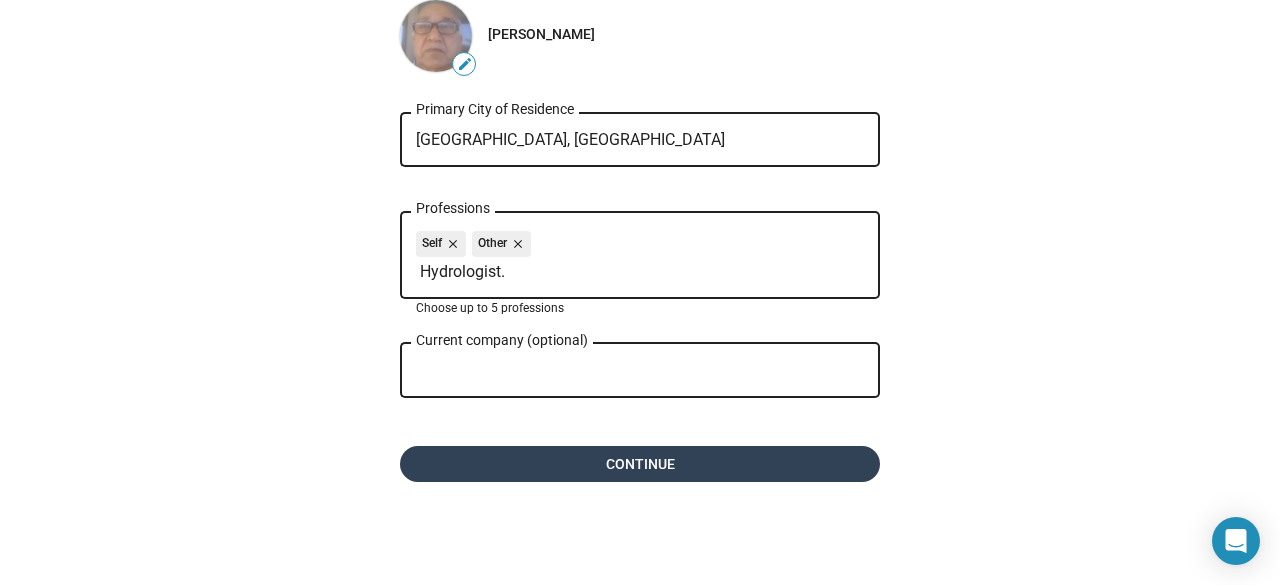 type on "Hydrologist." 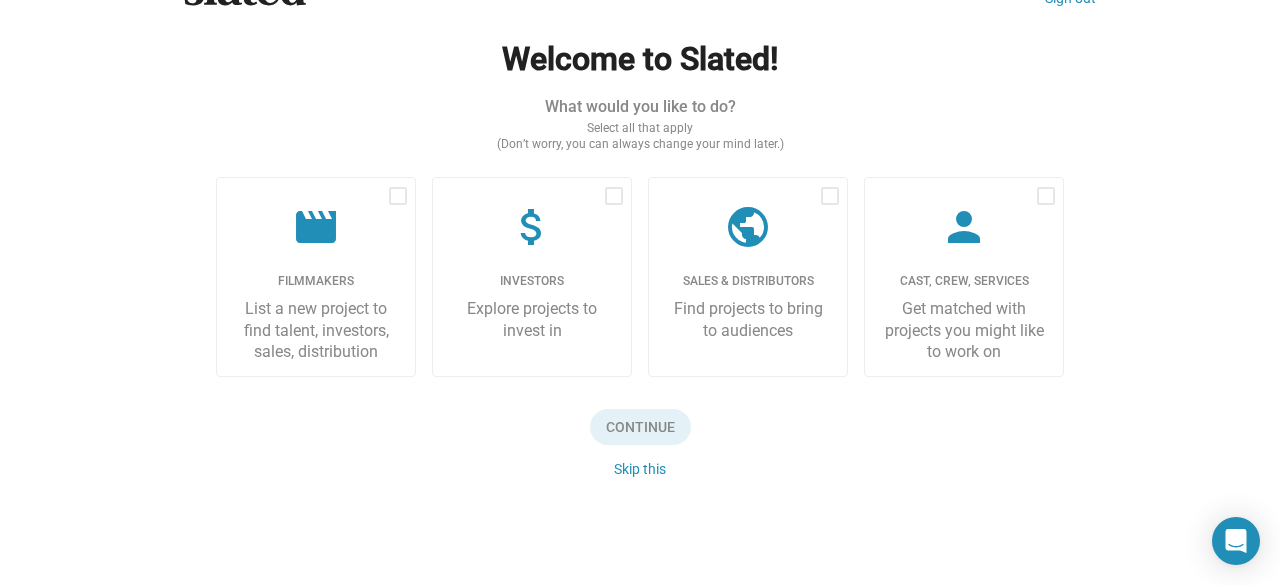 scroll, scrollTop: 72, scrollLeft: 0, axis: vertical 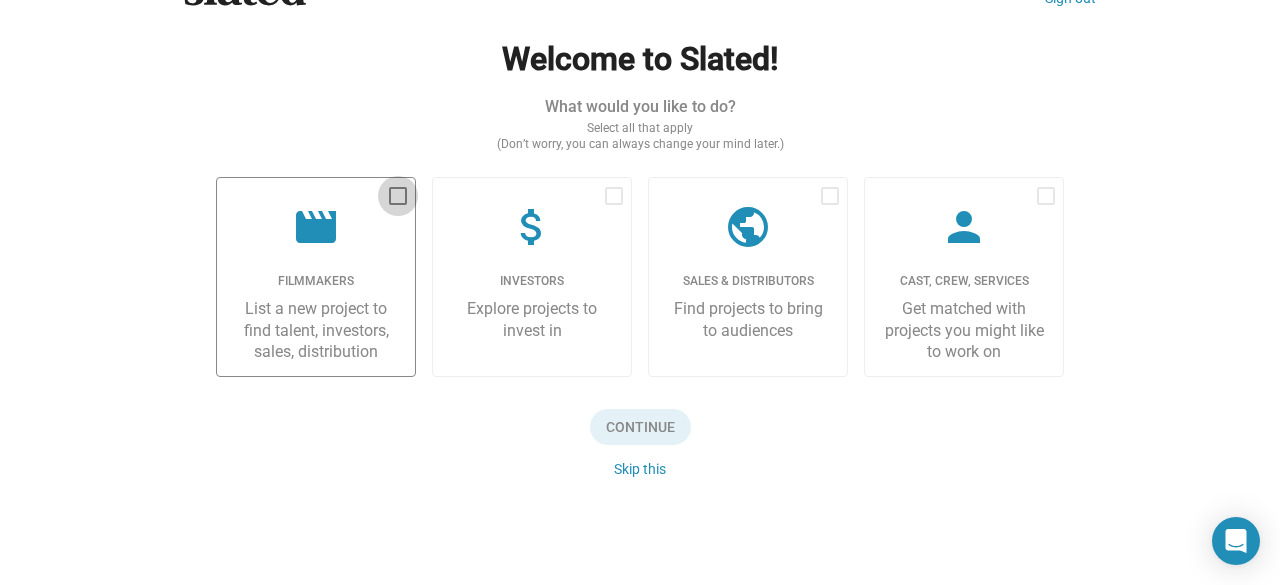 click at bounding box center (398, 196) 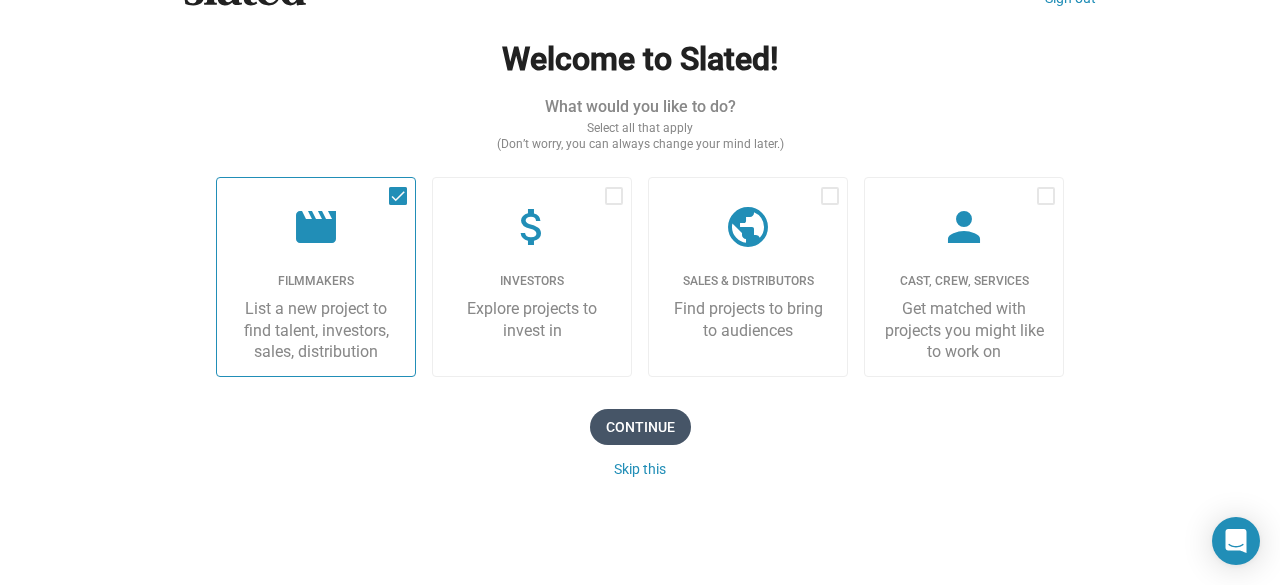 click on "Continue" 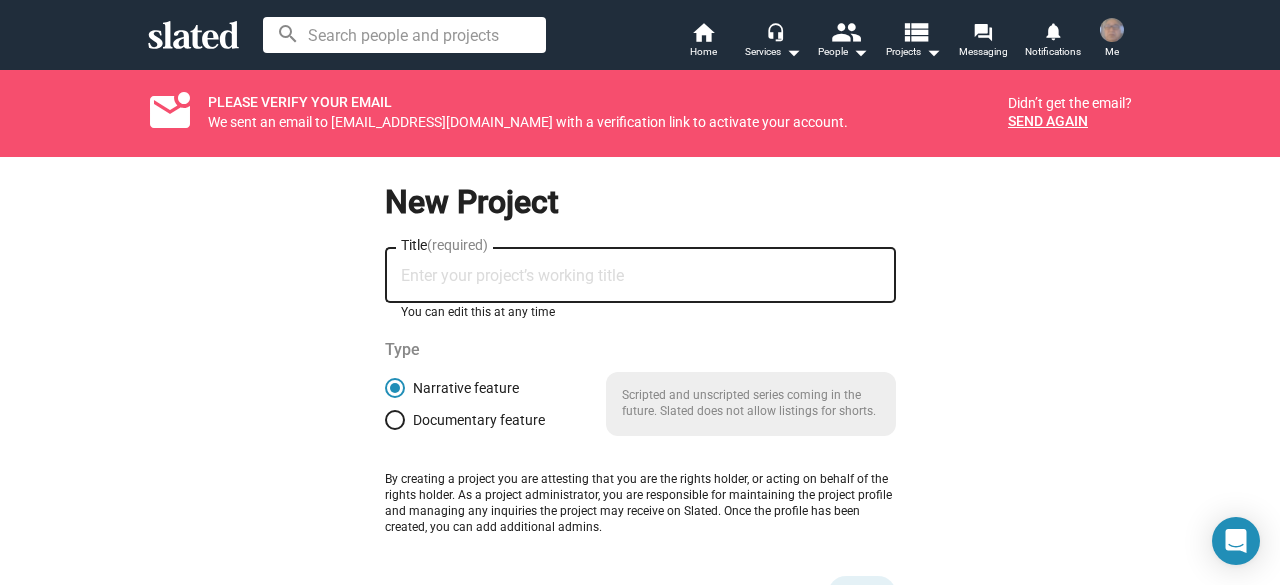 click on "Title  (required)" at bounding box center [640, 276] 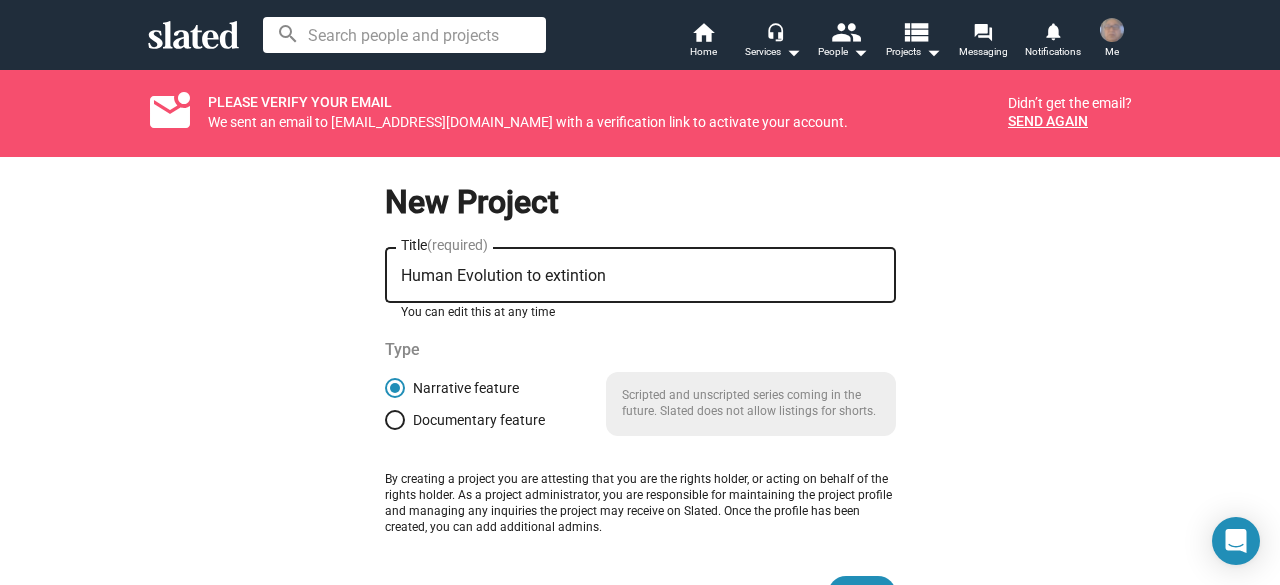 click on "Human Evolution to extintion" at bounding box center (640, 276) 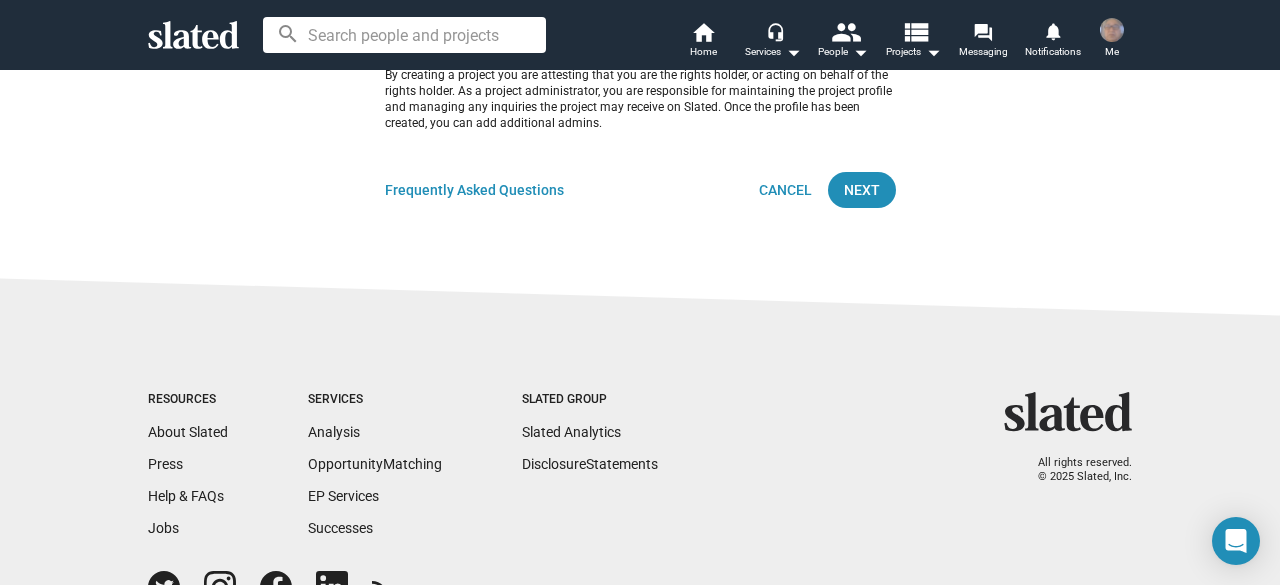 click on "New Project Human Evolution to extinction Title  (required) You can edit this at any time Type   Narrative feature   Documentary feature Scripted and unscripted series coming in the future. Slated does not allow listings for shorts. By creating a project you are attesting that you are the rights holder, or acting on behalf of the rights holder. As a project administrator, you are responsible for maintaining the project profile and managing any inquiries the project may receive on Slated. Once the profile has been created, you can add additional admins. Frequently Asked Questions Cancel Next Resources About Slated Press Help & FAQs Jobs Services Analysis Opportunity  Matching EP Services Successes Slated Group Slated Analytics Disclosure  Statements  RSS  film onomics blog Terms of Service  |  Privacy Policy  |  Cookie Policy  |  Do not sell my personal information Electronic Consent & Delivery Agreement  |  Investment Management Agreement
All rights reserved. © 2025 Slated, Inc." at bounding box center (640, 222) 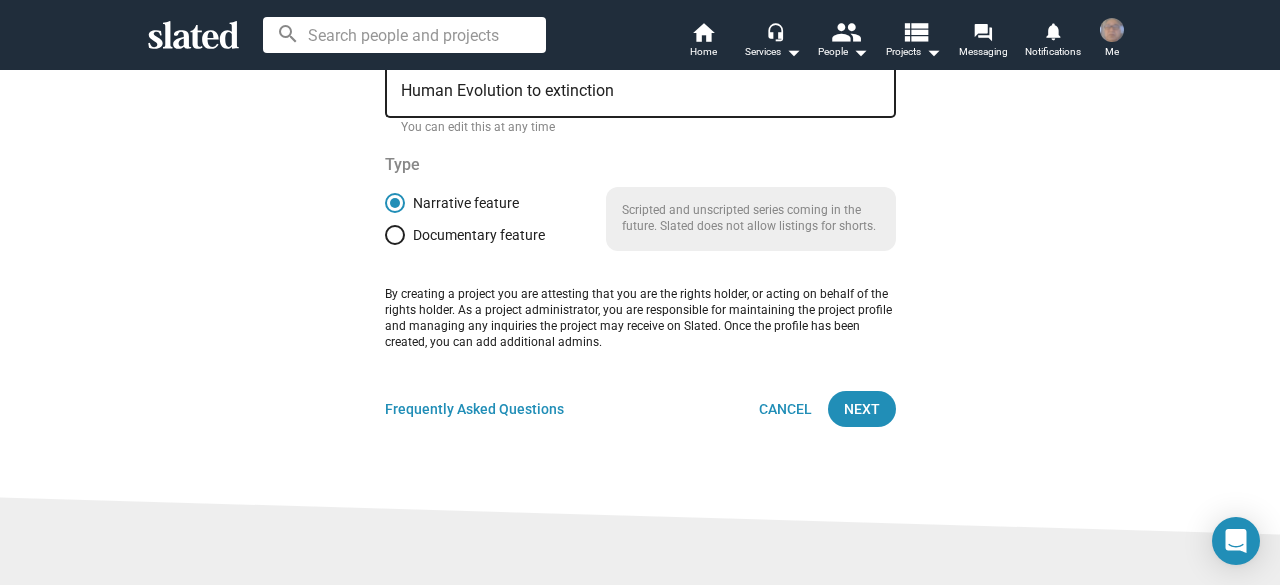 scroll, scrollTop: 38, scrollLeft: 0, axis: vertical 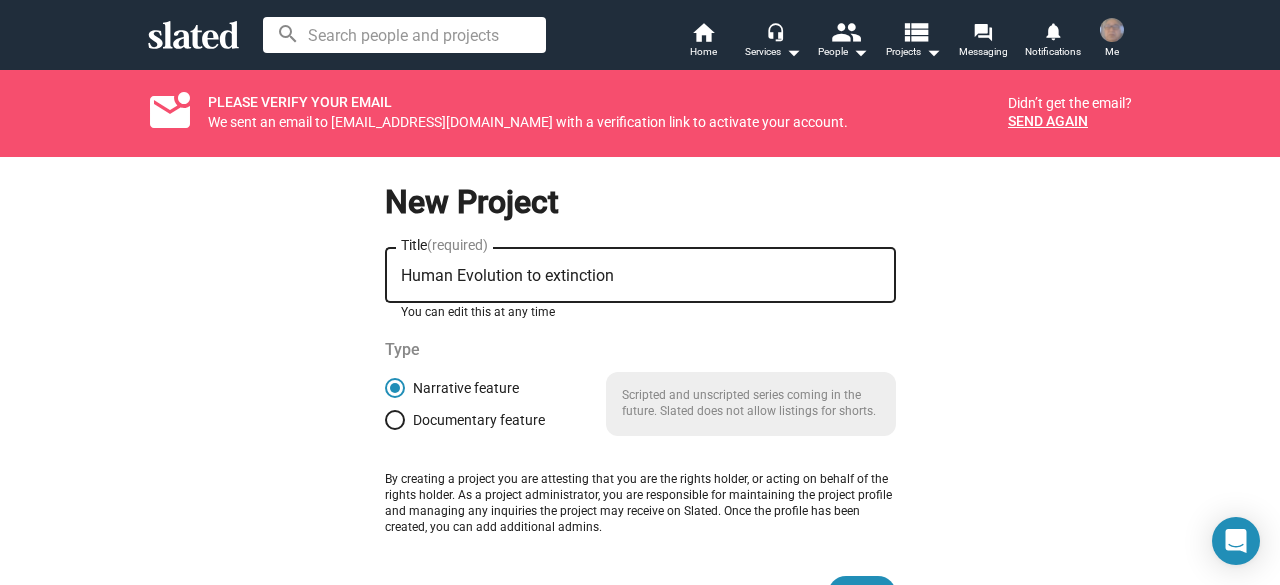 click on "Human Evolution to extinction" at bounding box center [640, 276] 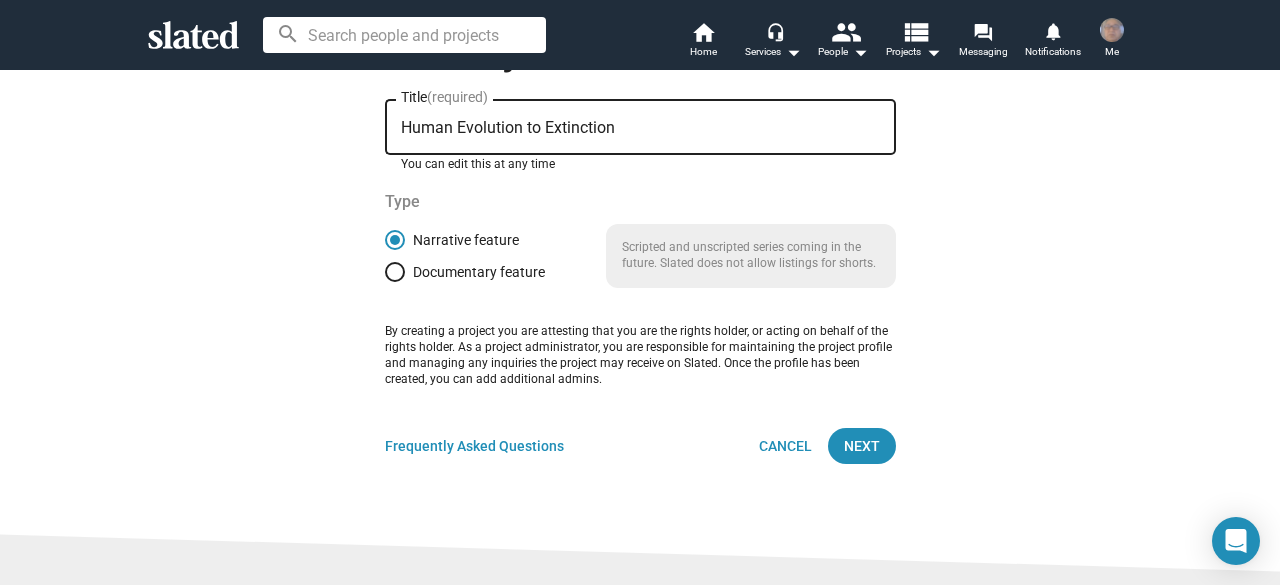 scroll, scrollTop: 160, scrollLeft: 0, axis: vertical 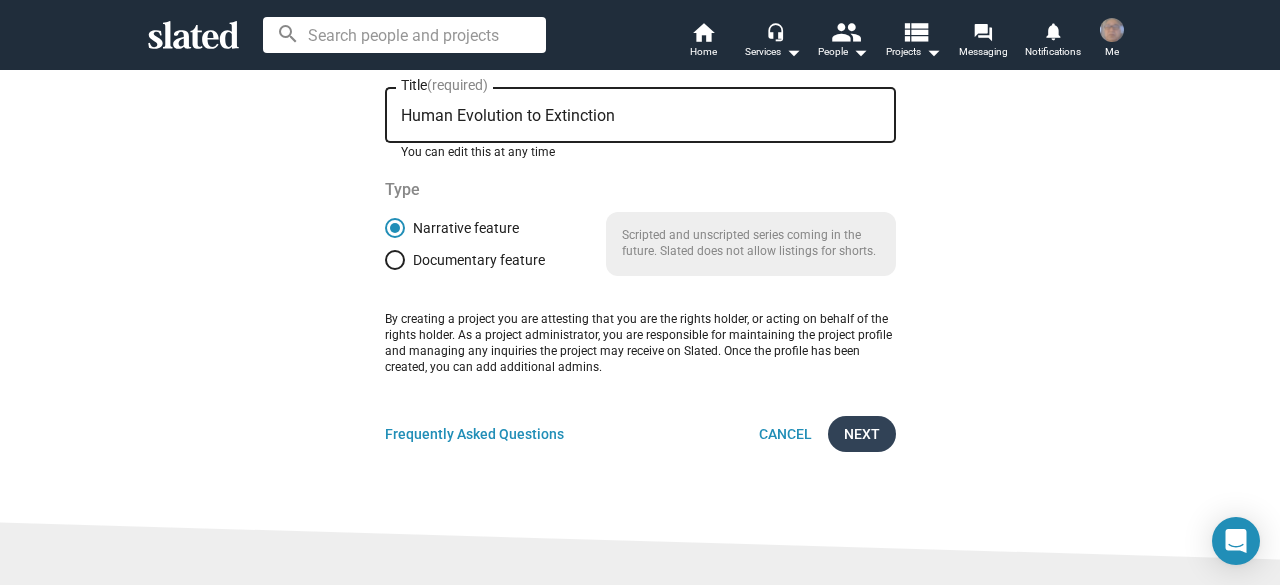 type on "Human Evolution to Extinction" 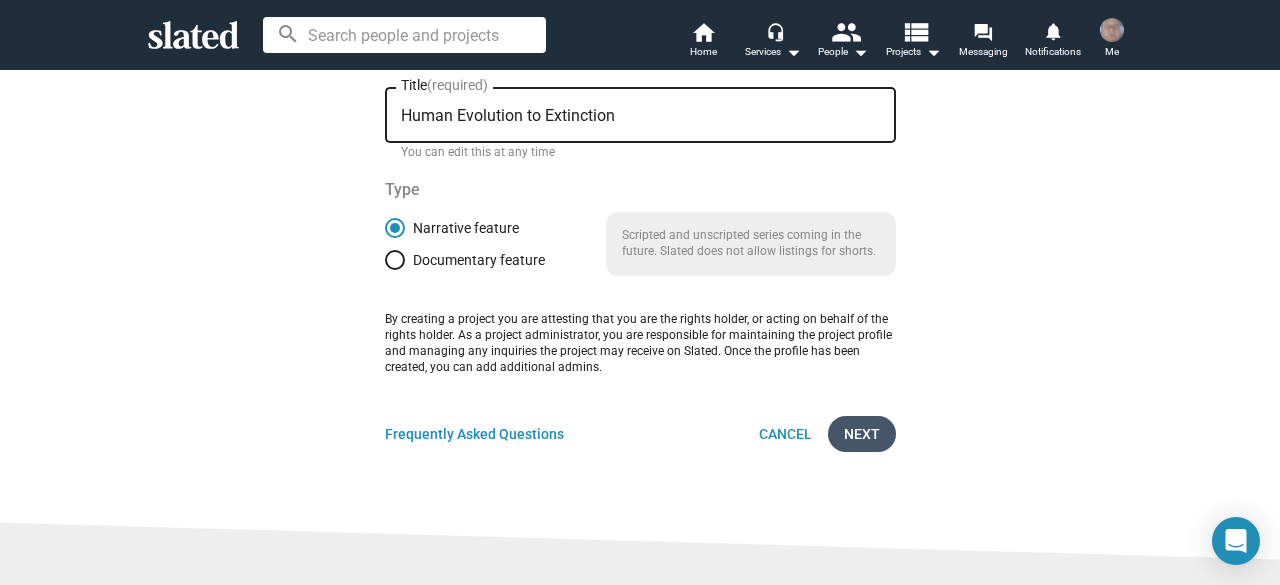 click on "Next" 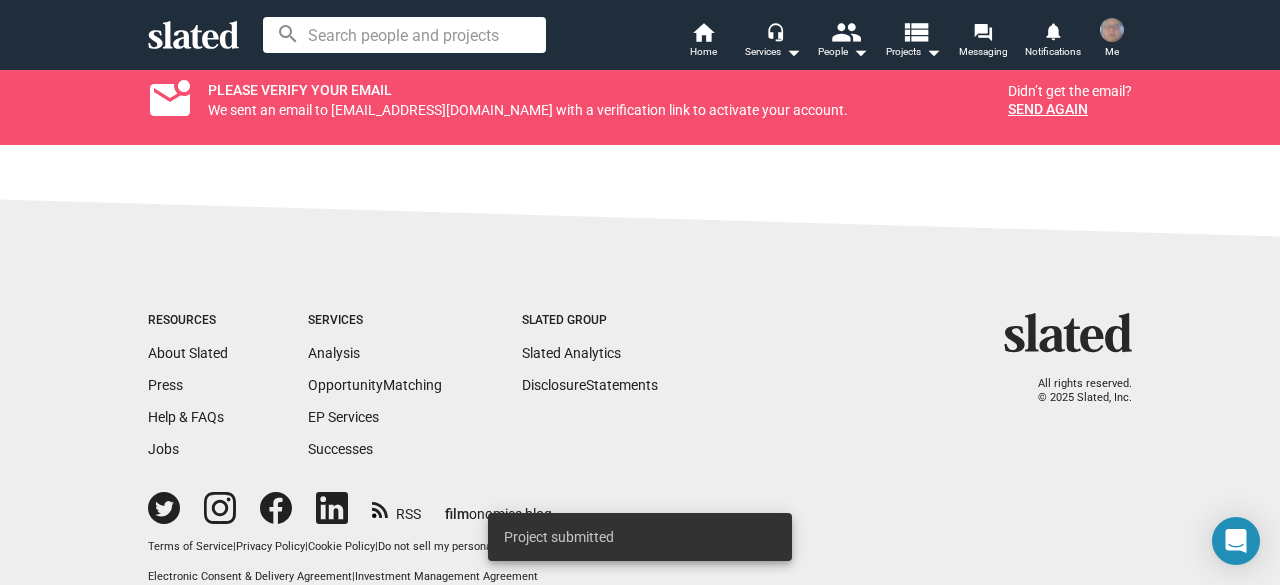 scroll, scrollTop: 0, scrollLeft: 0, axis: both 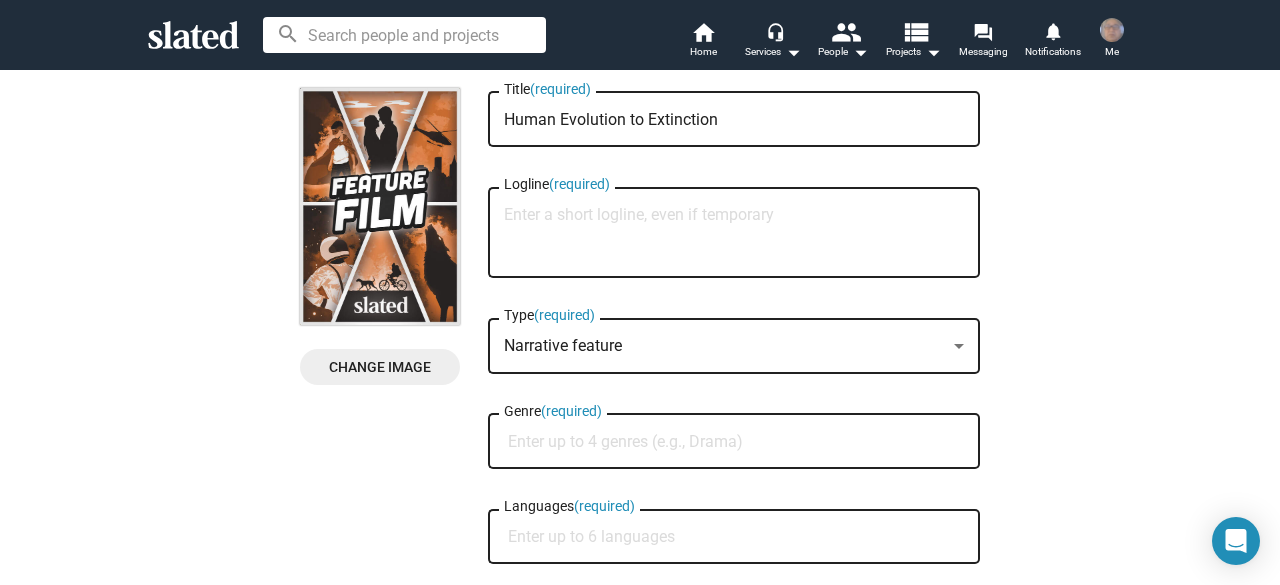 click on "Logline  (required)" at bounding box center (734, 233) 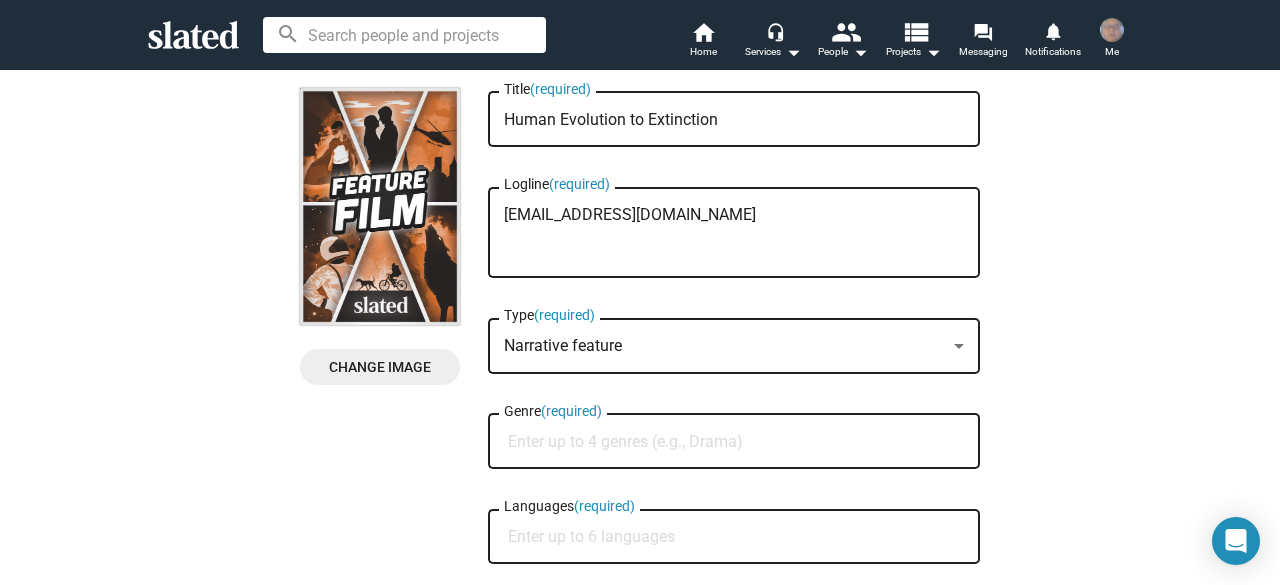 type on "[EMAIL_ADDRESS][DOMAIN_NAME]" 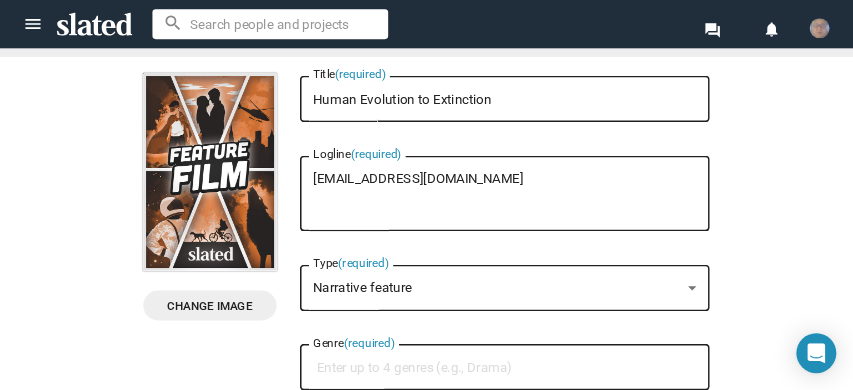 scroll, scrollTop: 160, scrollLeft: 0, axis: vertical 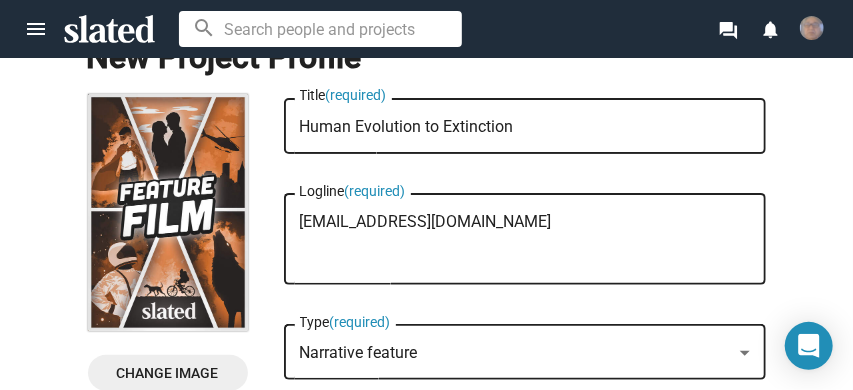 drag, startPoint x: 1202, startPoint y: 0, endPoint x: 589, endPoint y: 107, distance: 622.26843 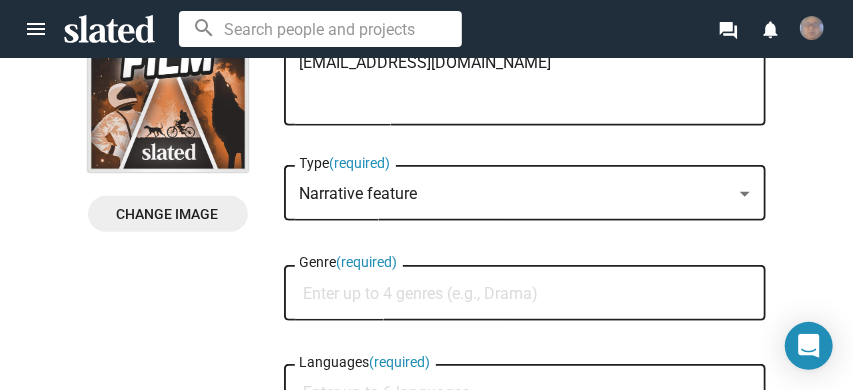 scroll, scrollTop: 320, scrollLeft: 0, axis: vertical 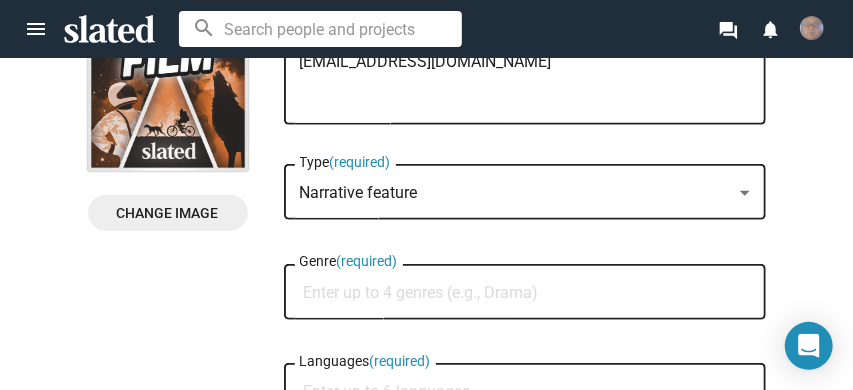 click on "Genre  (required)" at bounding box center [529, 293] 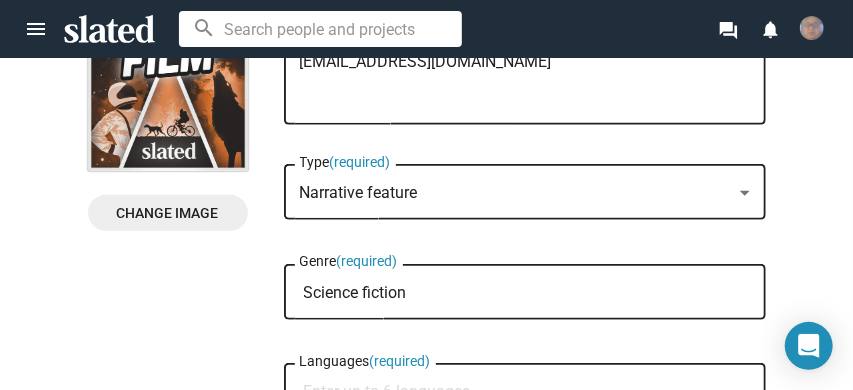 click on "Science fiction" at bounding box center (529, 293) 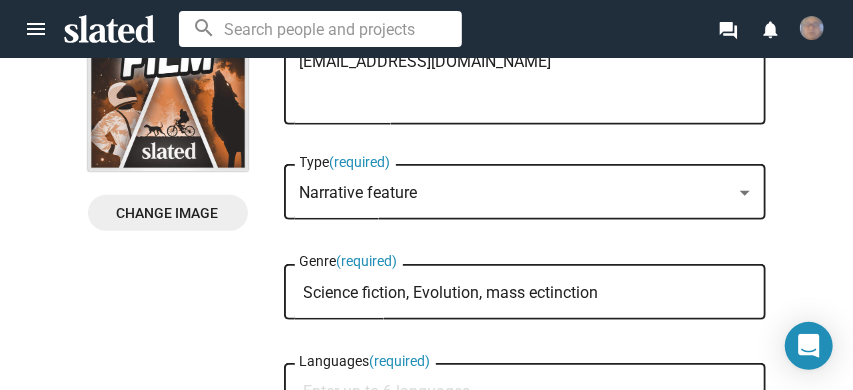 click on "Science fiction, Evolution, mass ectinction" at bounding box center [529, 293] 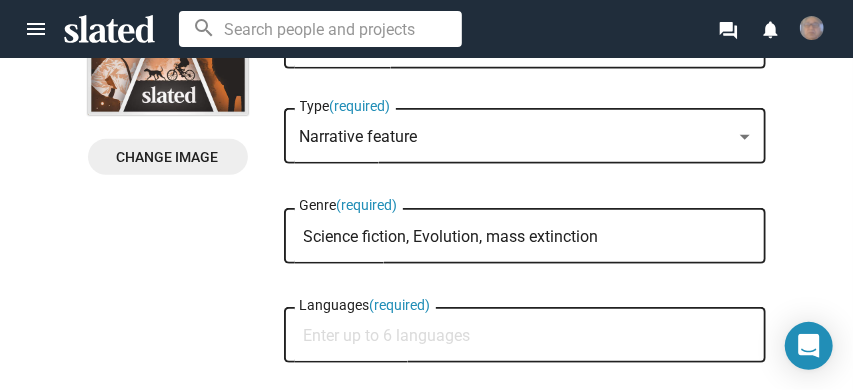 scroll, scrollTop: 400, scrollLeft: 0, axis: vertical 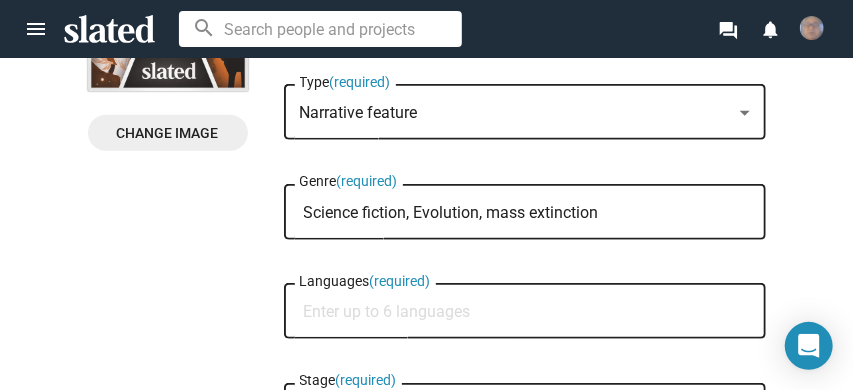 click on "Science fiction, Evolution, mass extinction" at bounding box center (529, 213) 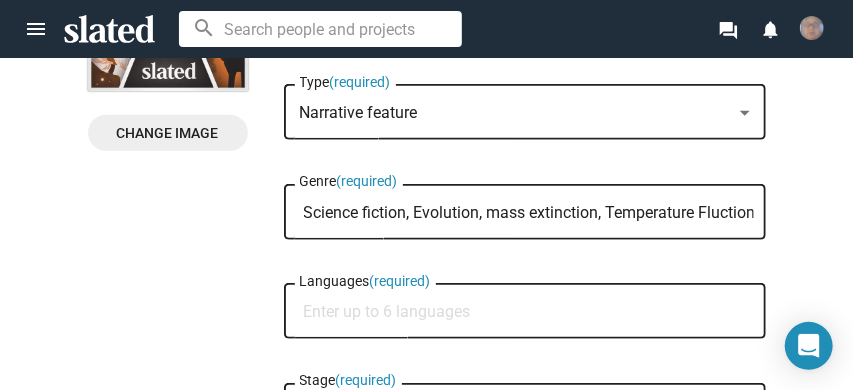scroll, scrollTop: 0, scrollLeft: 4, axis: horizontal 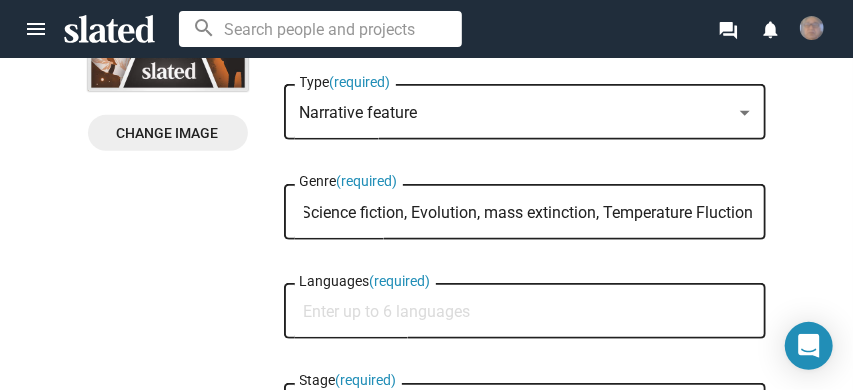 click on "Science fiction, Evolution, mass extinction, Temperature Fluction" at bounding box center (529, 213) 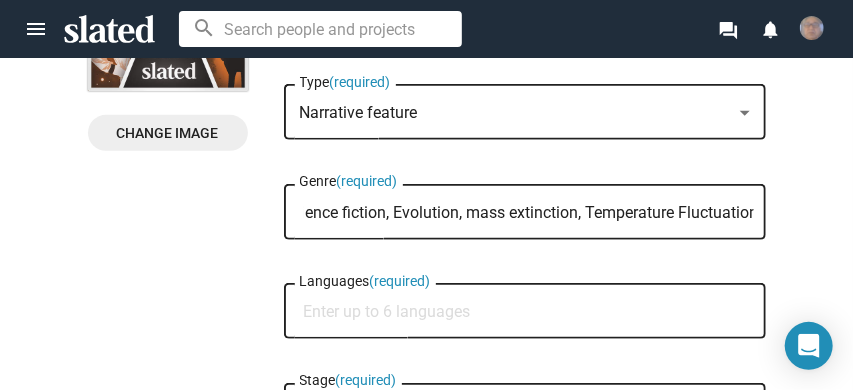 scroll, scrollTop: 0, scrollLeft: 28, axis: horizontal 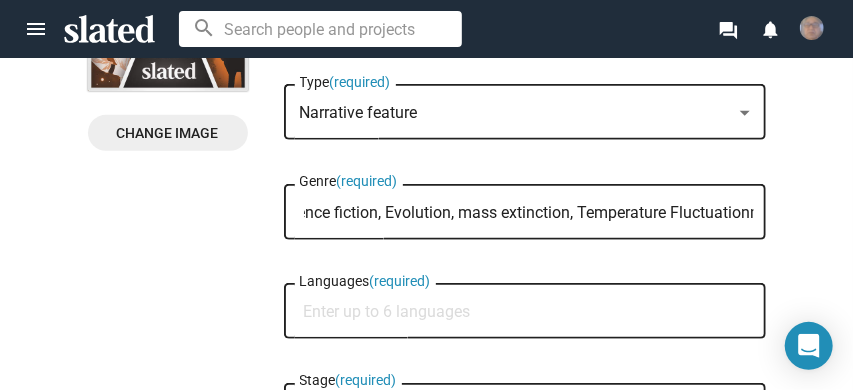 click on "Science fiction, Evolution, mass extinction, Temperature Fluctuationn" at bounding box center [529, 213] 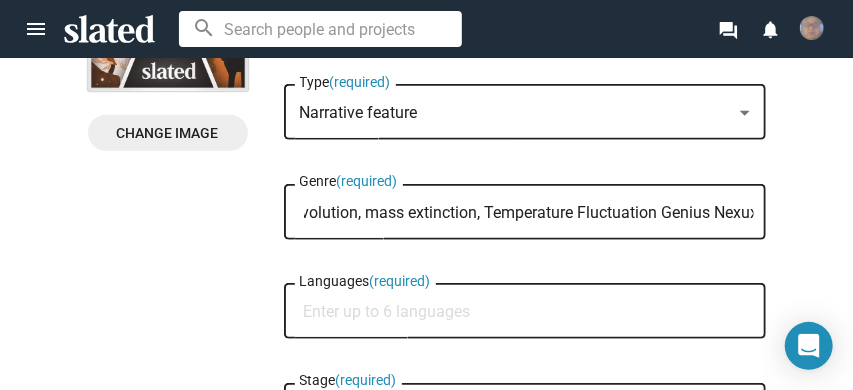 scroll, scrollTop: 0, scrollLeft: 129, axis: horizontal 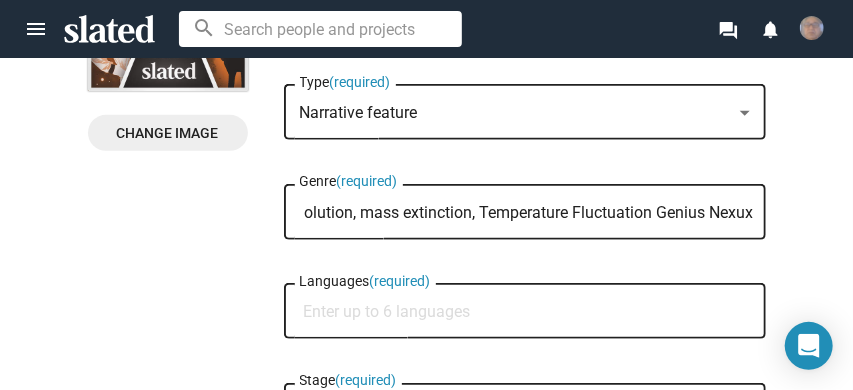 drag, startPoint x: 344, startPoint y: 193, endPoint x: 366, endPoint y: 233, distance: 45.65085 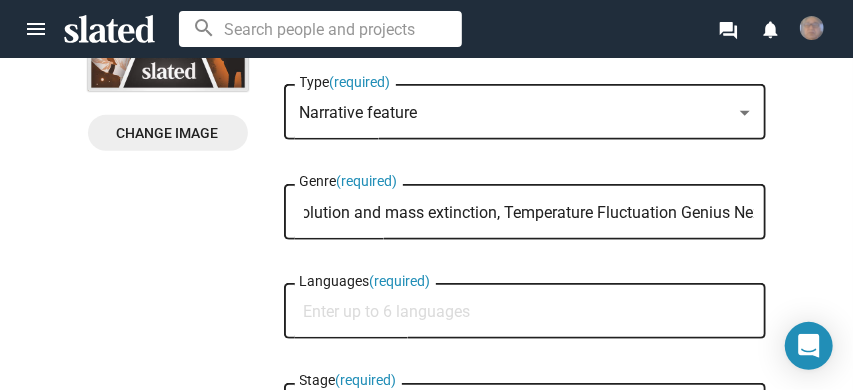 click on "Science fiction, Evolution and mass extinction, Temperature Fluctuation Genius Nexux" at bounding box center (529, 213) 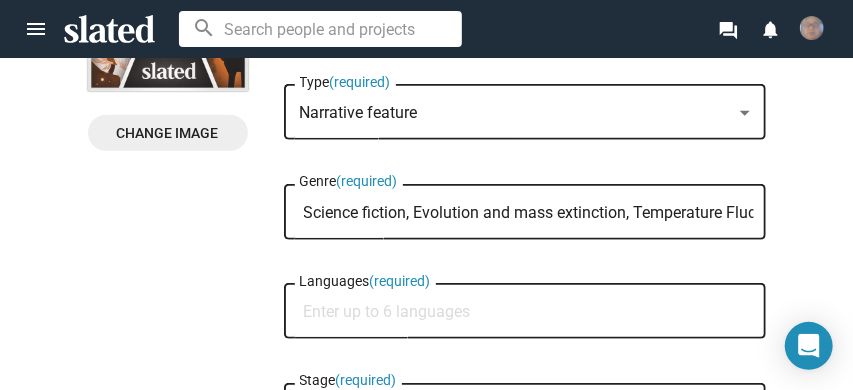 click on "Languages  (required)" at bounding box center (529, 312) 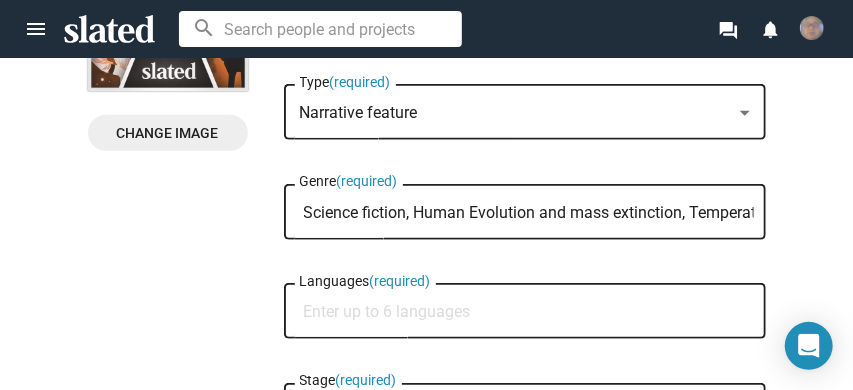 click on "Science fiction, Human Evolution and mass extinction, Temperature Fluctuation Genius Nexux" at bounding box center [529, 213] 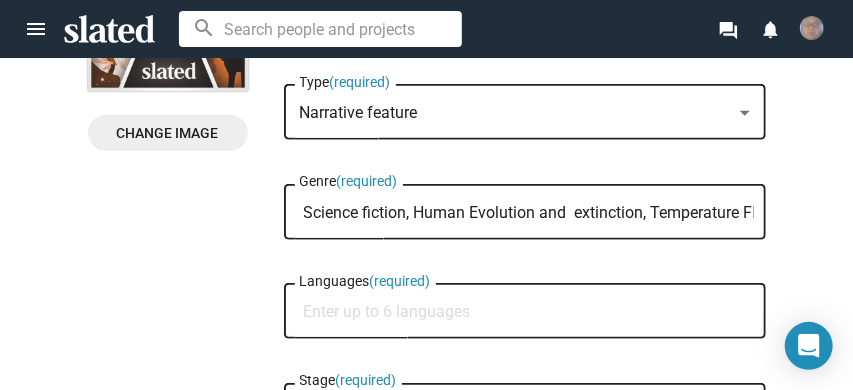 click on "Science fiction, Human Evolution and  extinction, Temperature Fluctuation Genius Nexux" at bounding box center [529, 213] 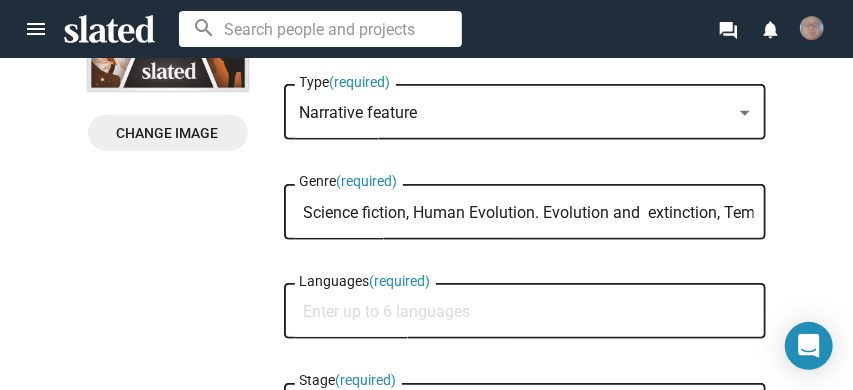 type on "Science fiction, Human Evolution. Evolution and  extinction, Temperature Fluctuation Genius Nexux" 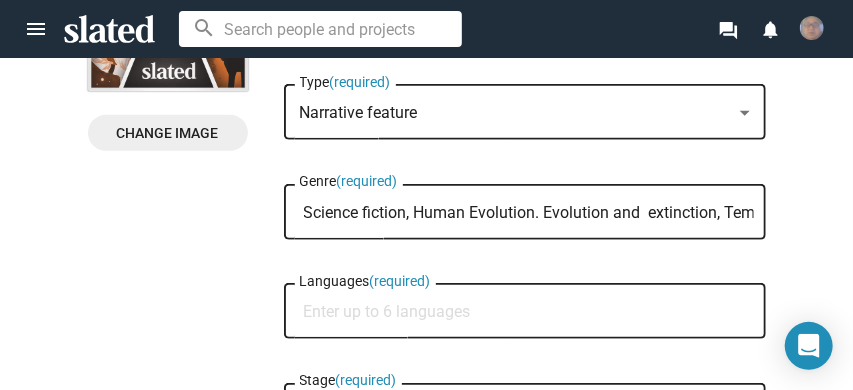 click on "Languages  (required)" 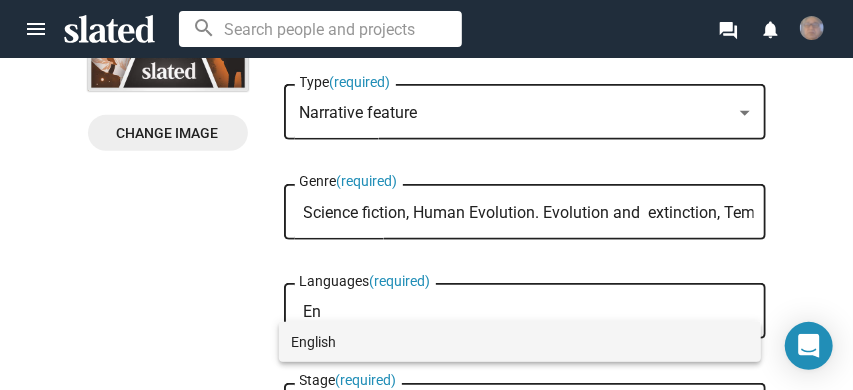 type on "En" 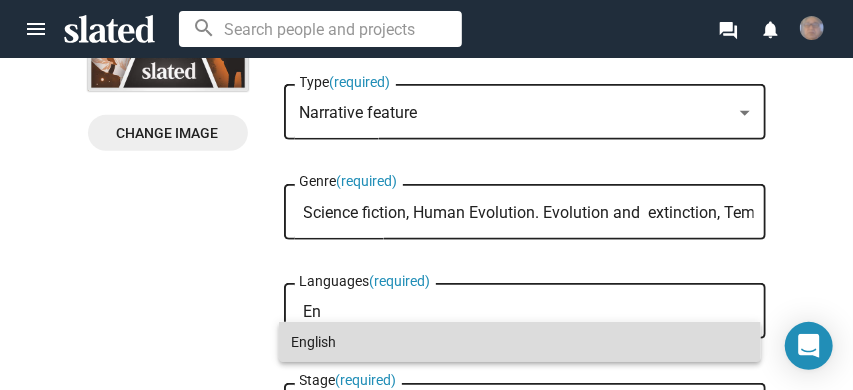 click on "English" at bounding box center [520, 342] 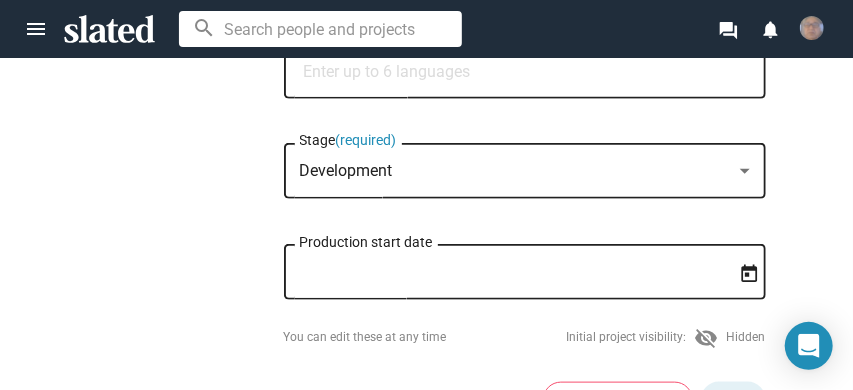 scroll, scrollTop: 693, scrollLeft: 0, axis: vertical 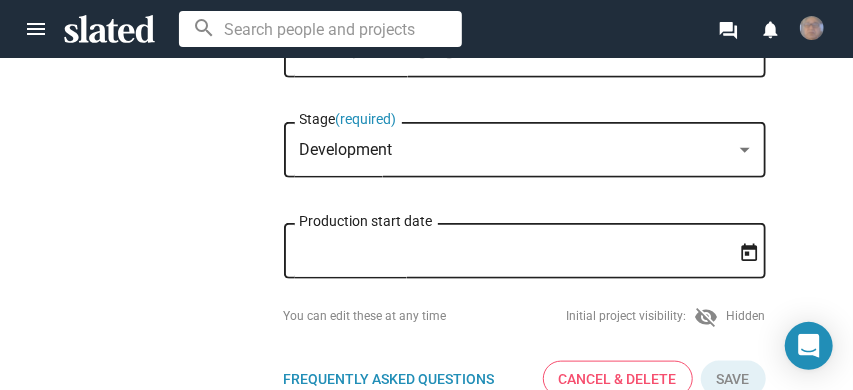 click at bounding box center [745, 150] 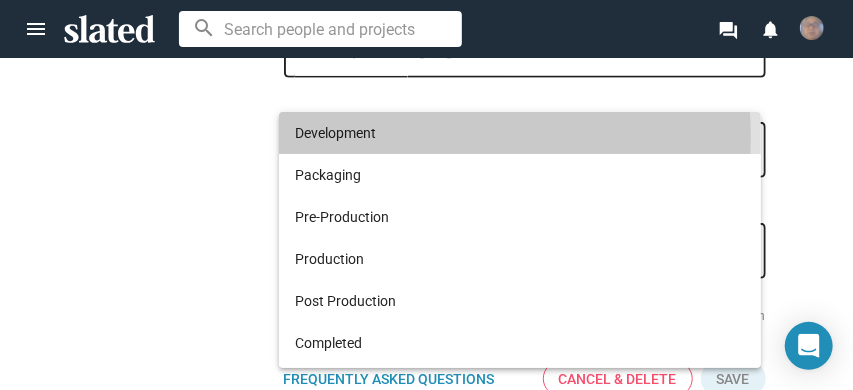 click on "Development" at bounding box center (520, 133) 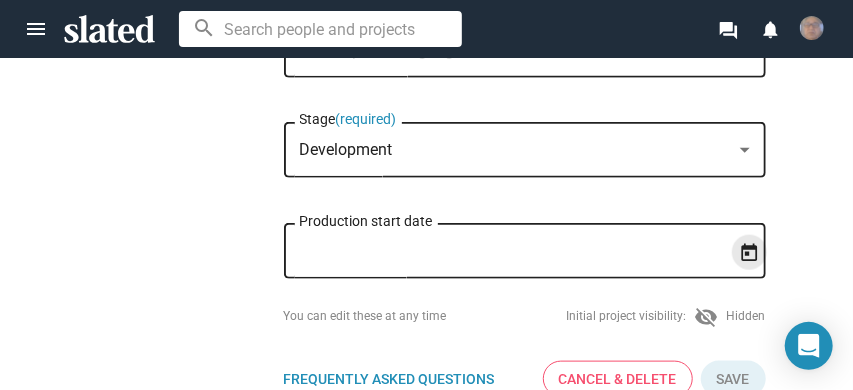 click 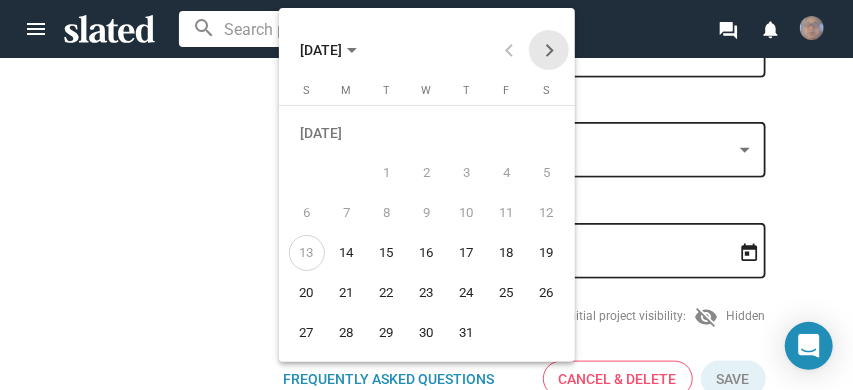 click at bounding box center [549, 50] 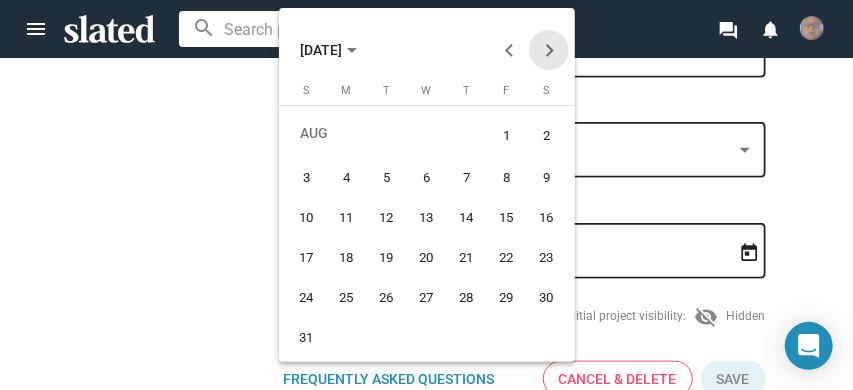 click at bounding box center [549, 50] 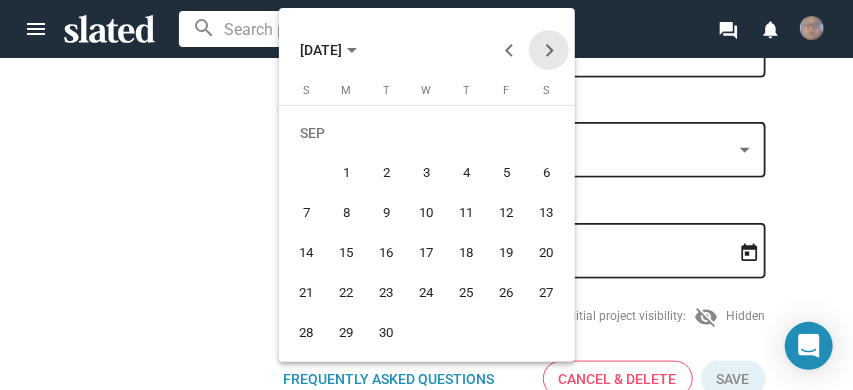 click at bounding box center [549, 50] 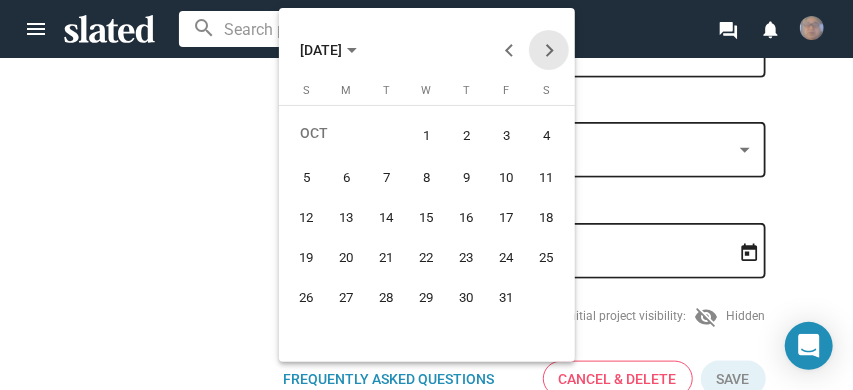 click at bounding box center [549, 50] 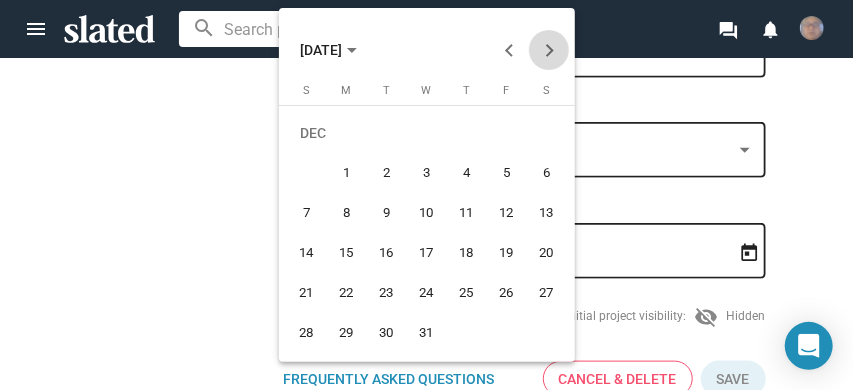 click at bounding box center (549, 50) 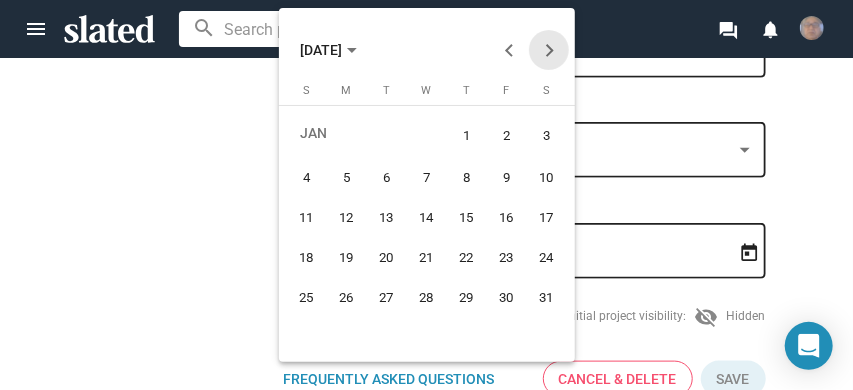 click at bounding box center [549, 50] 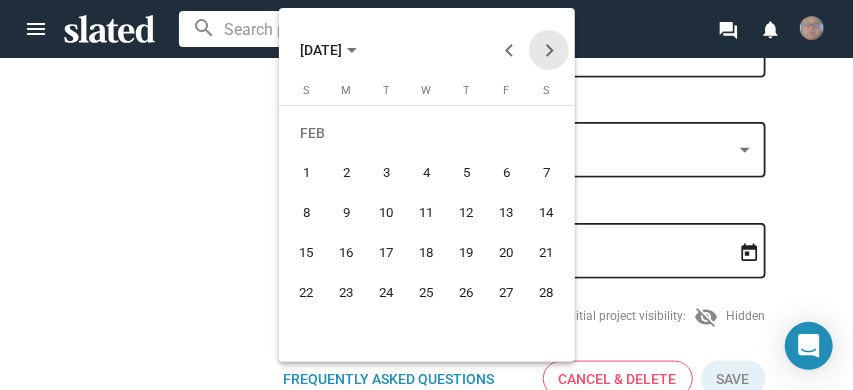 click at bounding box center [549, 50] 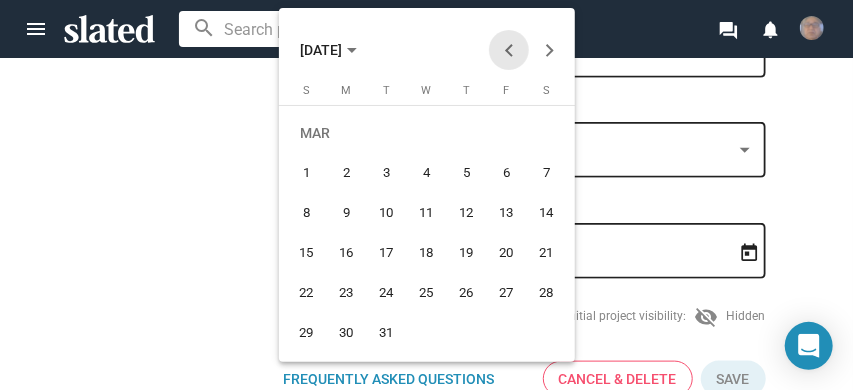click at bounding box center [509, 50] 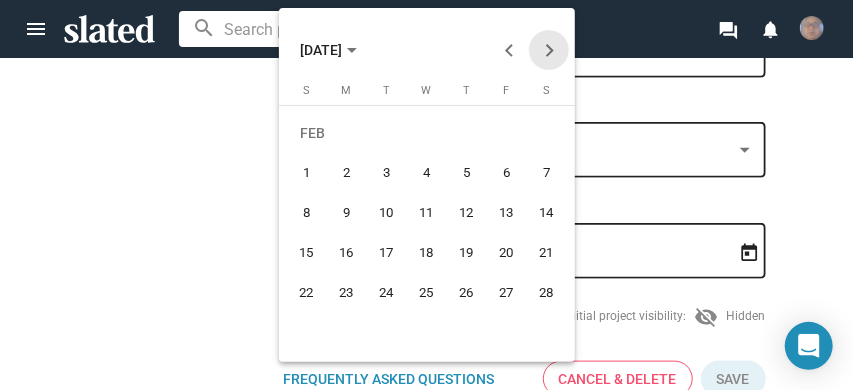 click at bounding box center (549, 50) 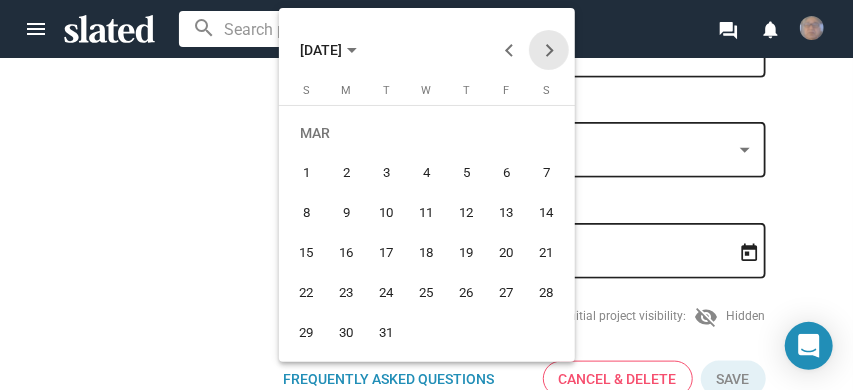 click at bounding box center [549, 50] 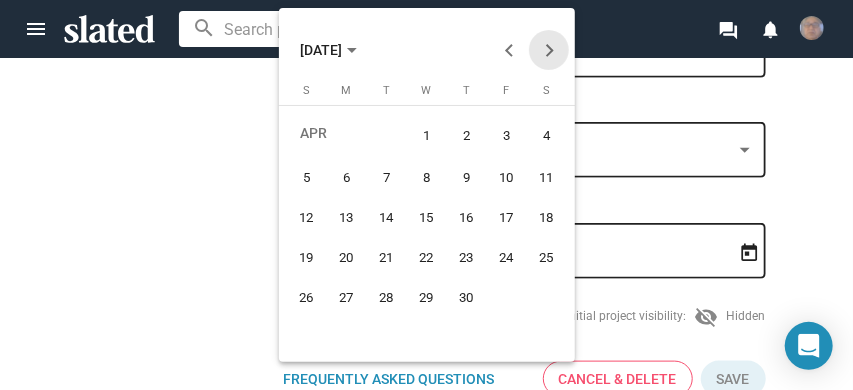 click at bounding box center [549, 50] 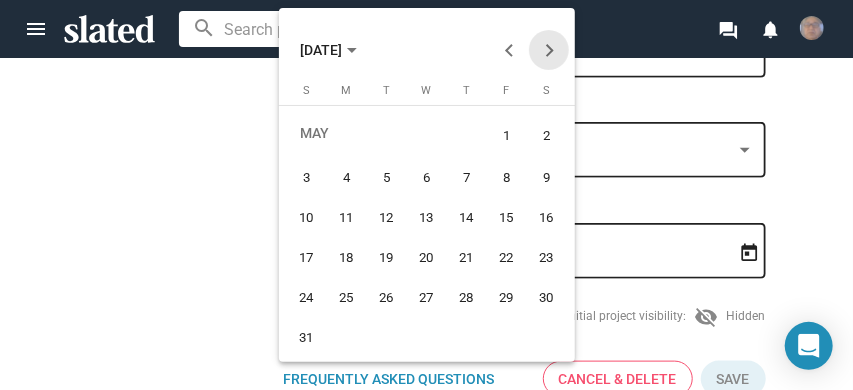 click at bounding box center (549, 50) 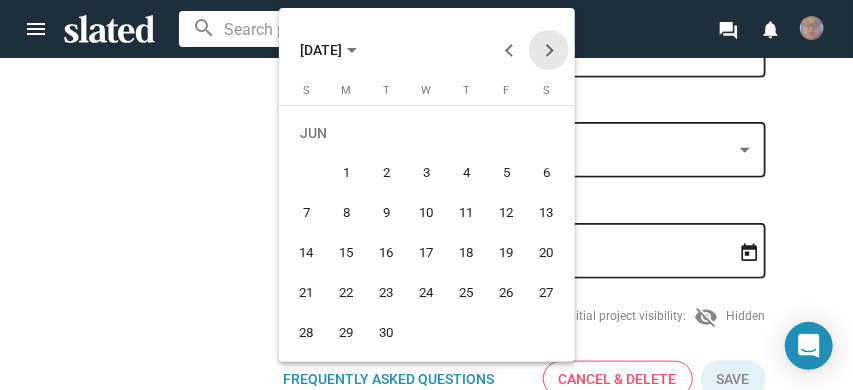 click at bounding box center (549, 50) 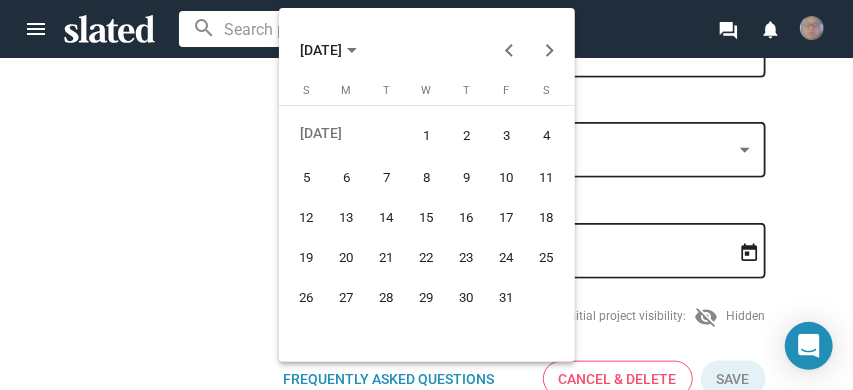 click on "4" at bounding box center [547, 135] 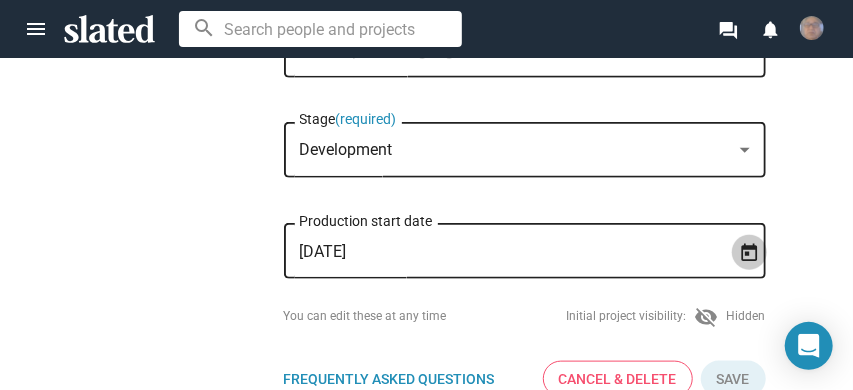 click 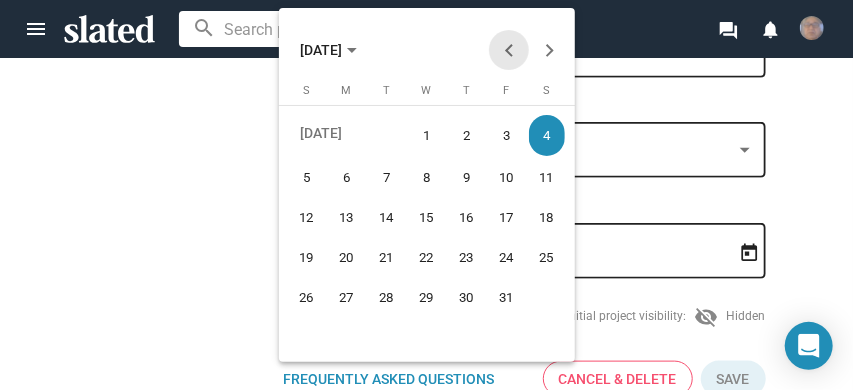 click at bounding box center [509, 50] 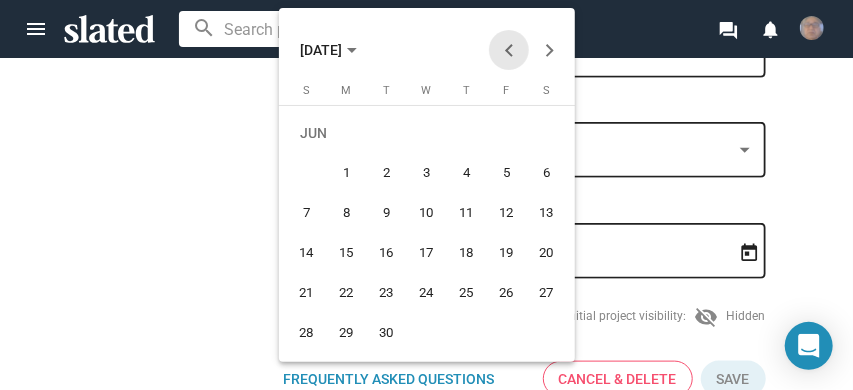 click at bounding box center (509, 50) 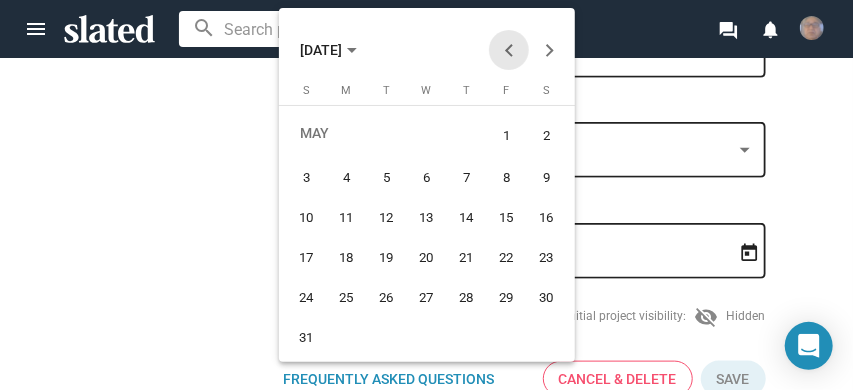 click at bounding box center (509, 50) 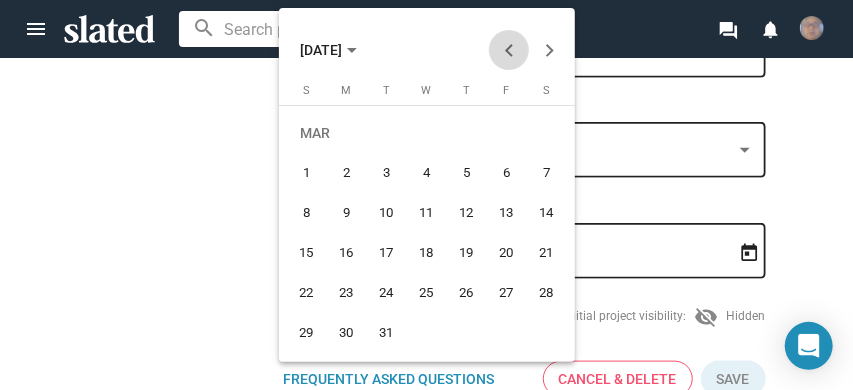 click at bounding box center (509, 50) 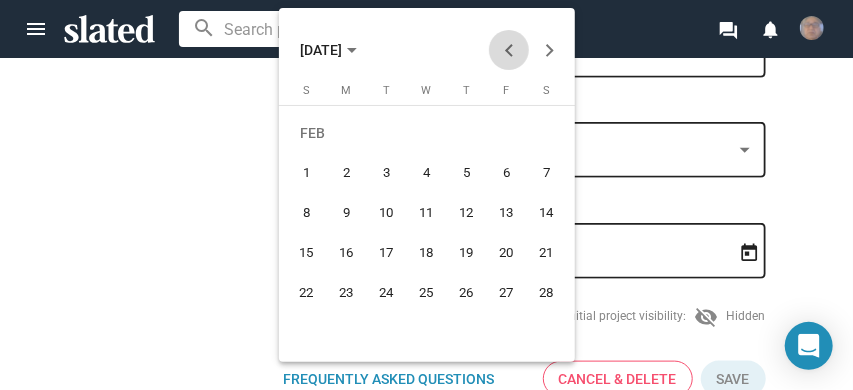 click at bounding box center (509, 50) 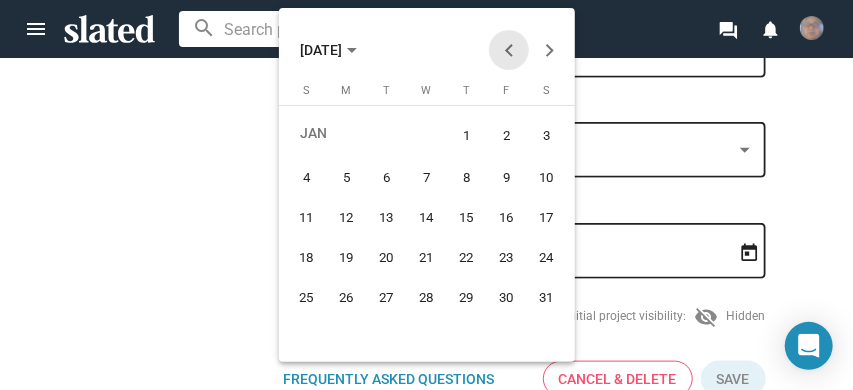 click at bounding box center (509, 50) 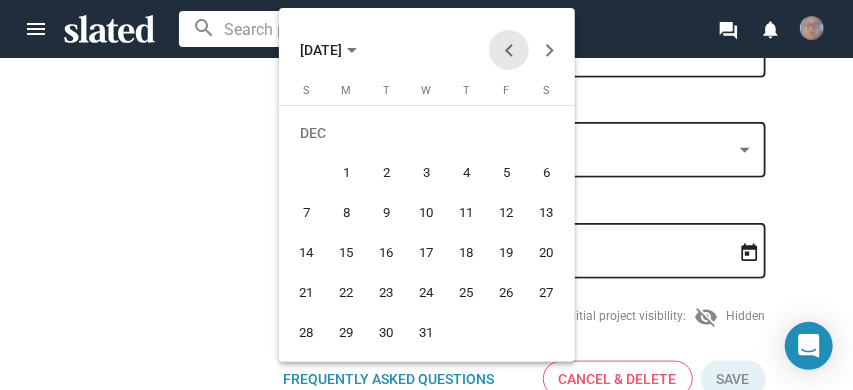 click at bounding box center [509, 50] 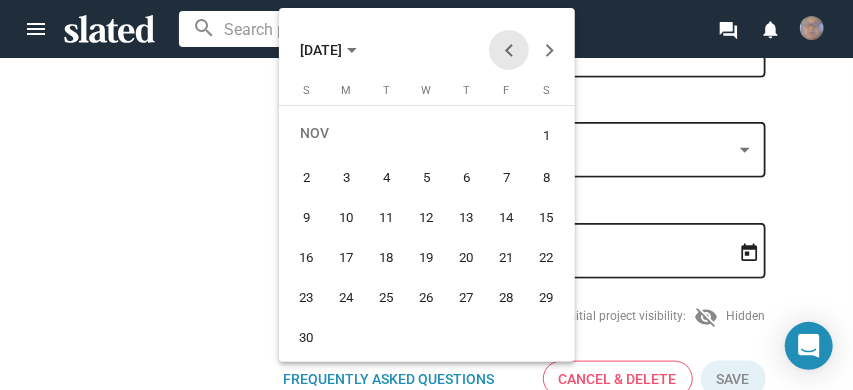 click at bounding box center (509, 50) 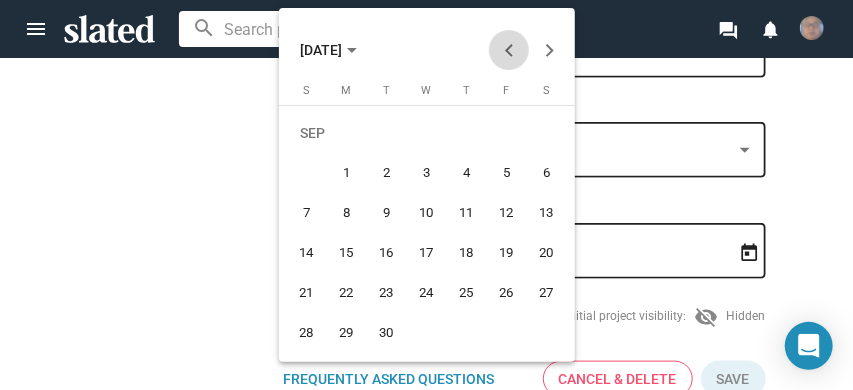 click at bounding box center [509, 50] 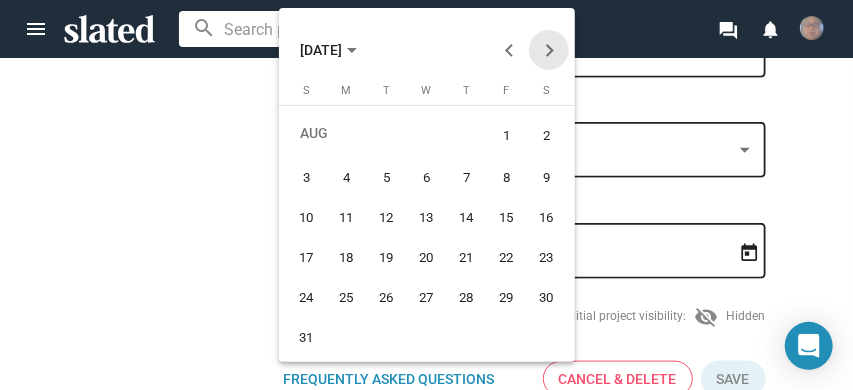 click at bounding box center [549, 50] 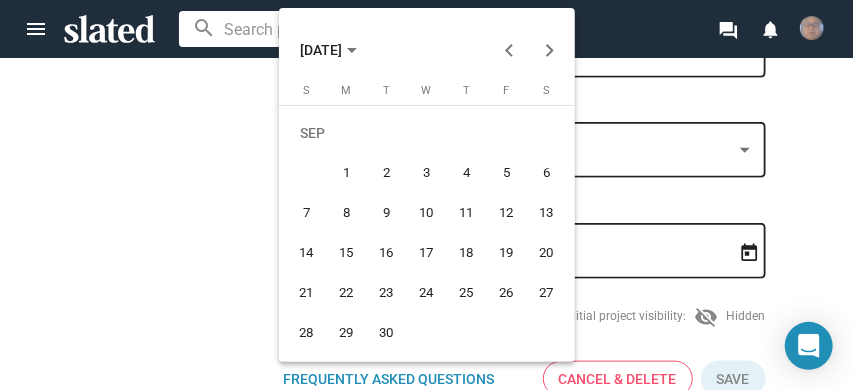 click at bounding box center [426, 195] 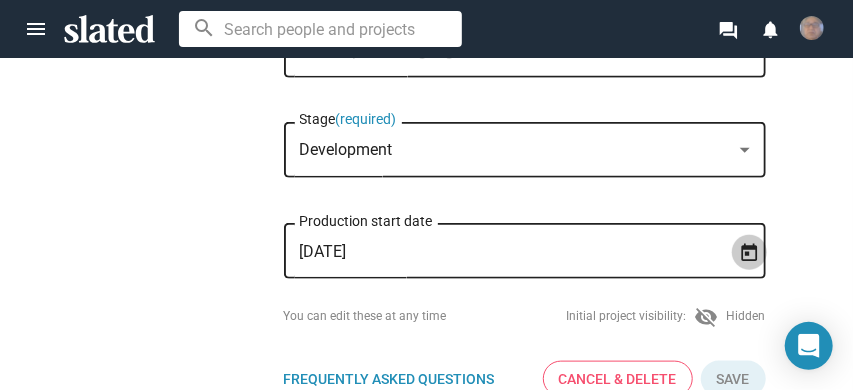 click 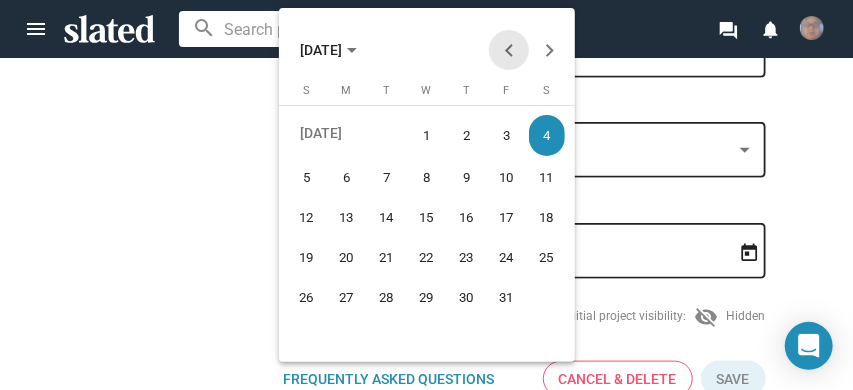 click at bounding box center [509, 50] 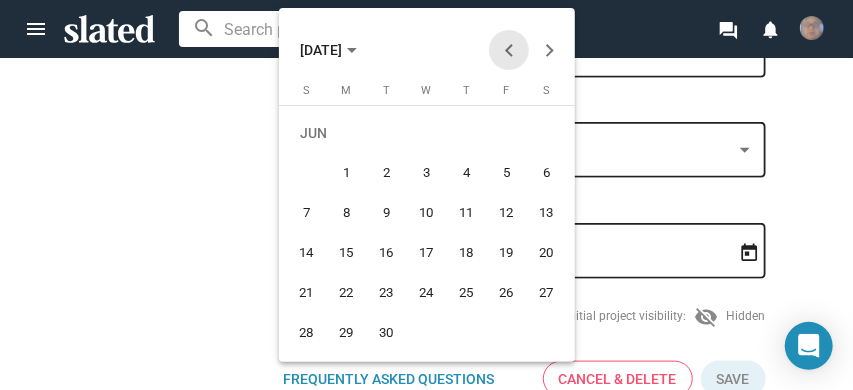 click at bounding box center [509, 50] 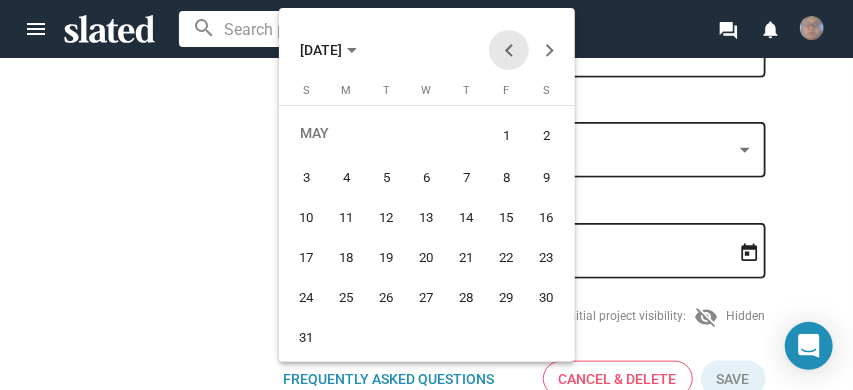 click at bounding box center [509, 50] 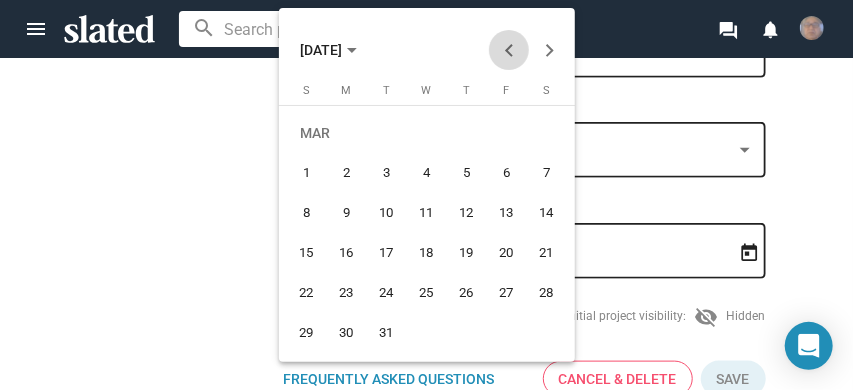 click at bounding box center [509, 50] 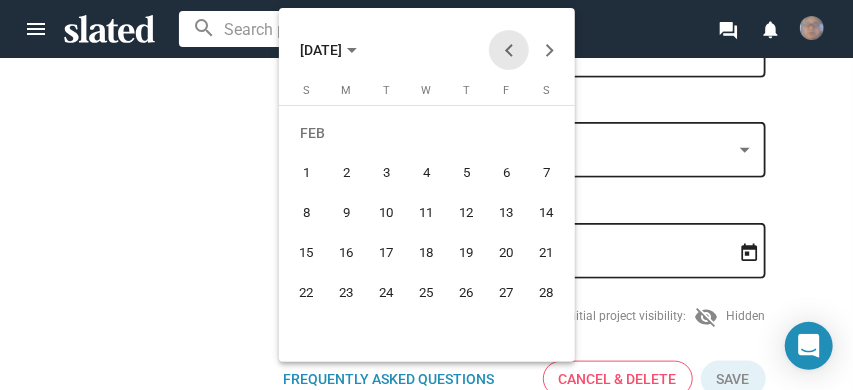 click at bounding box center (509, 50) 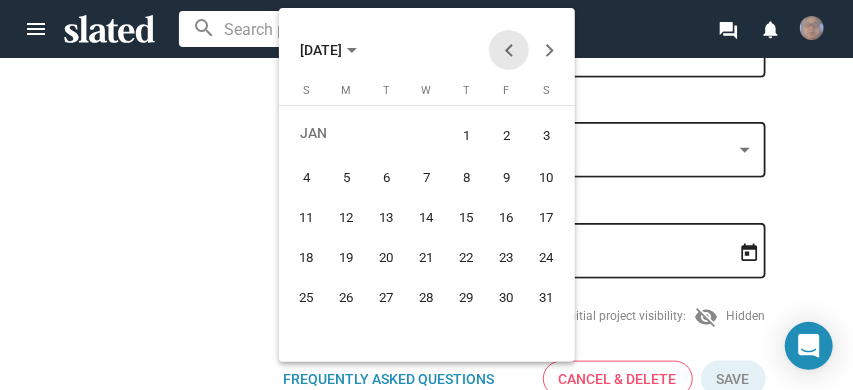 click at bounding box center [509, 50] 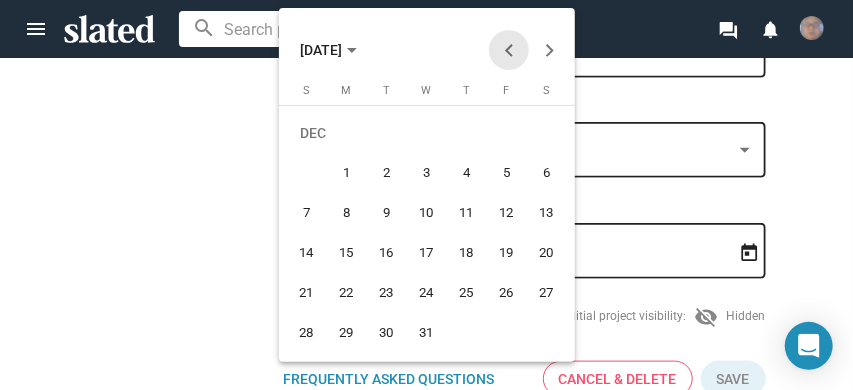 click at bounding box center (509, 50) 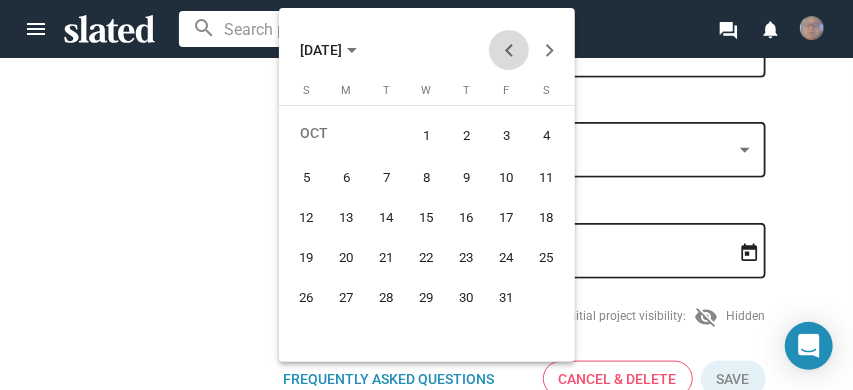 click at bounding box center [509, 50] 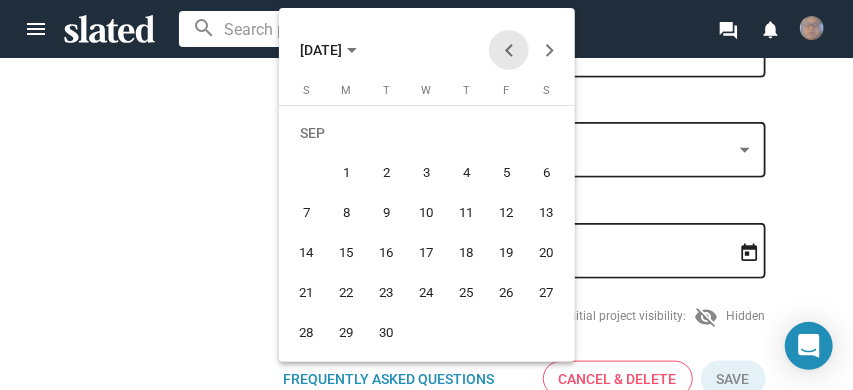 click at bounding box center (509, 50) 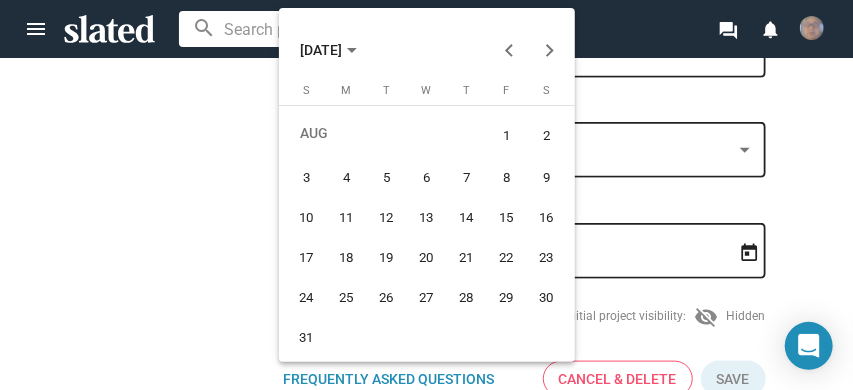 click on "31" at bounding box center (307, 338) 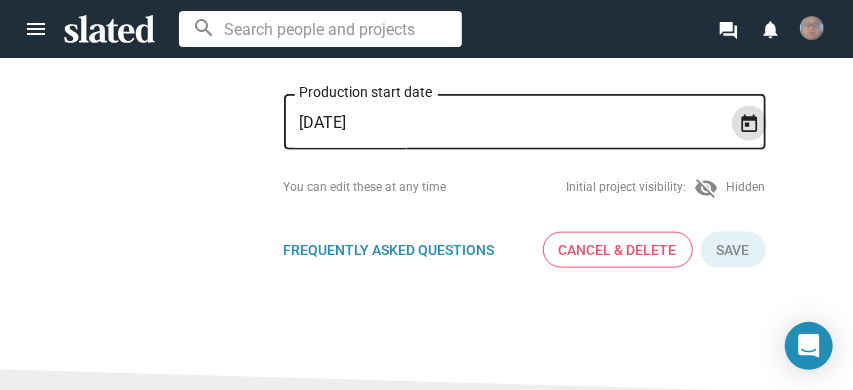 scroll, scrollTop: 826, scrollLeft: 0, axis: vertical 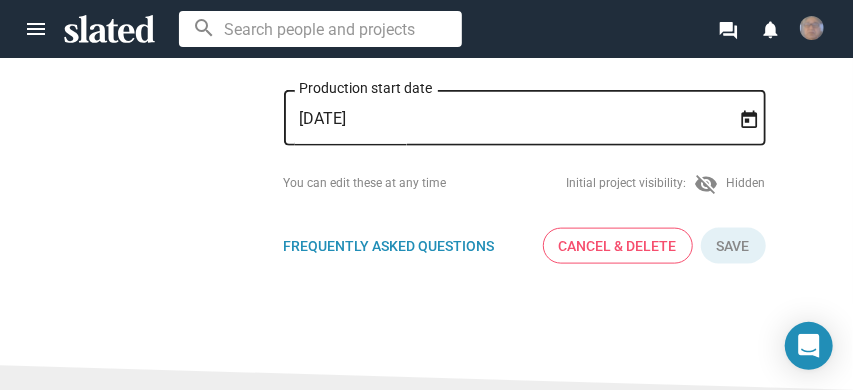 click on "Cancel & Delete" 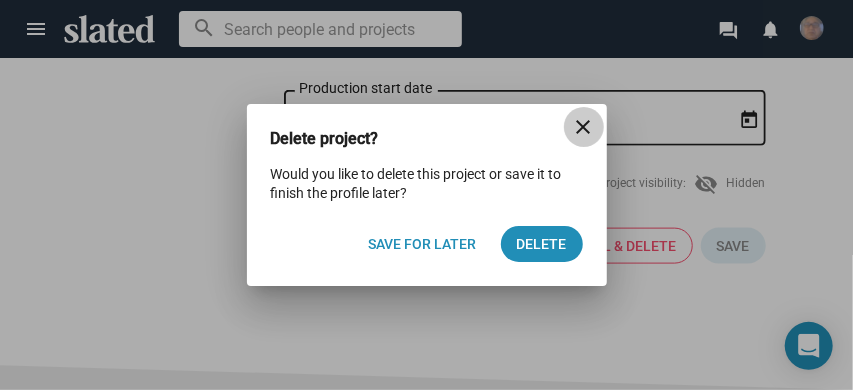click on "close" at bounding box center [584, 127] 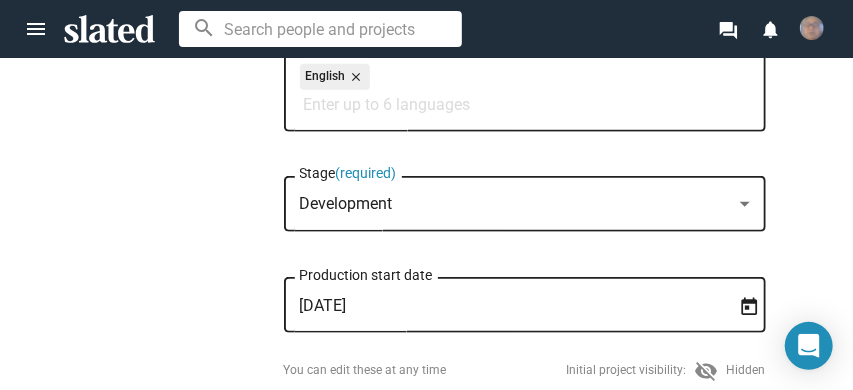 scroll, scrollTop: 640, scrollLeft: 0, axis: vertical 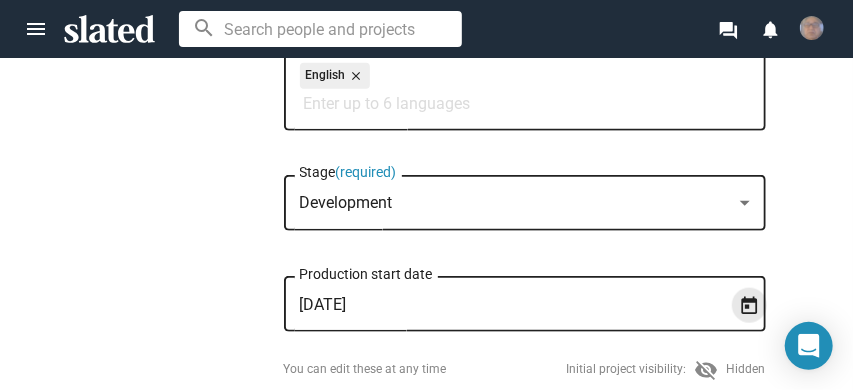click 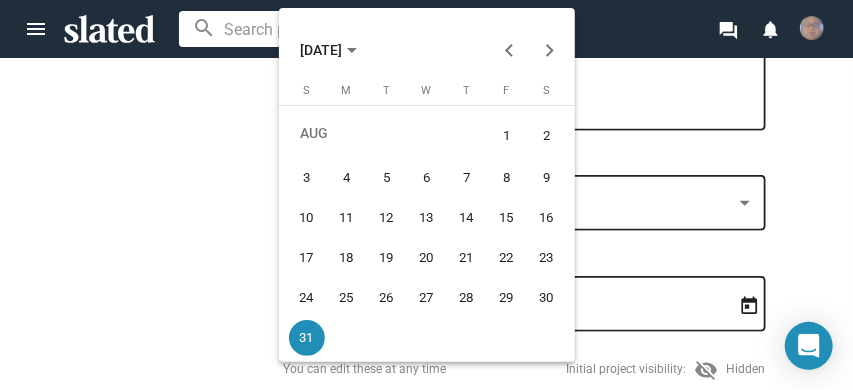 click at bounding box center [426, 195] 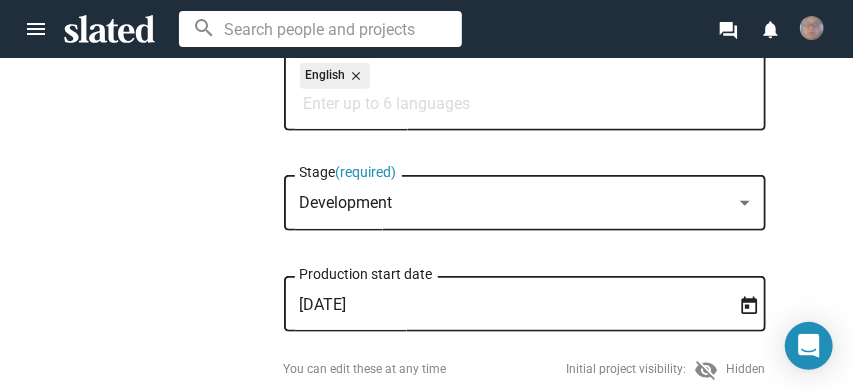 click on "[DATE]" at bounding box center [511, 305] 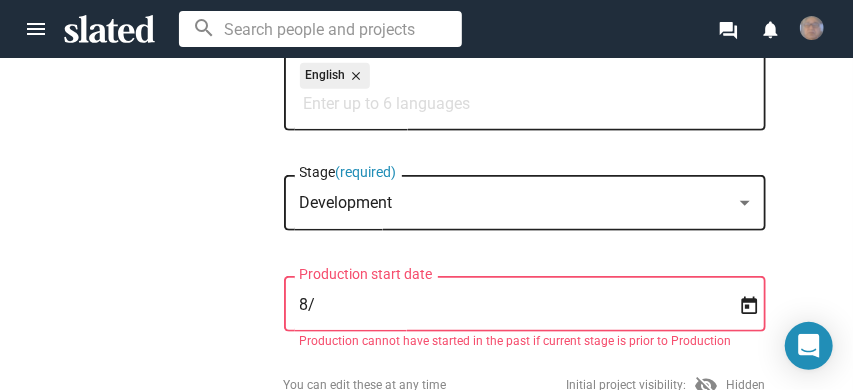 type on "8" 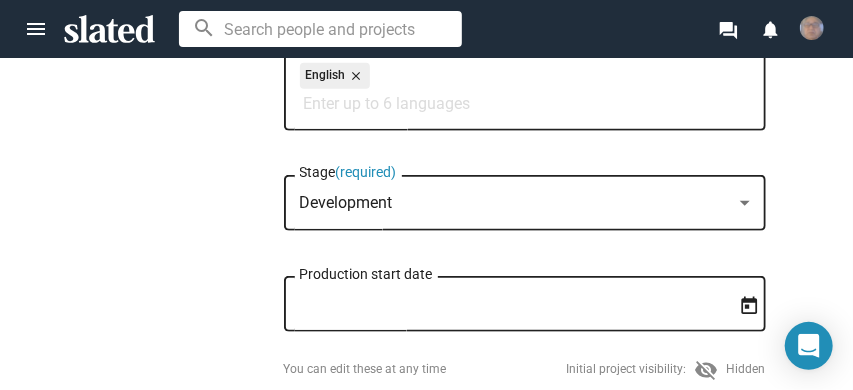 type on "n" 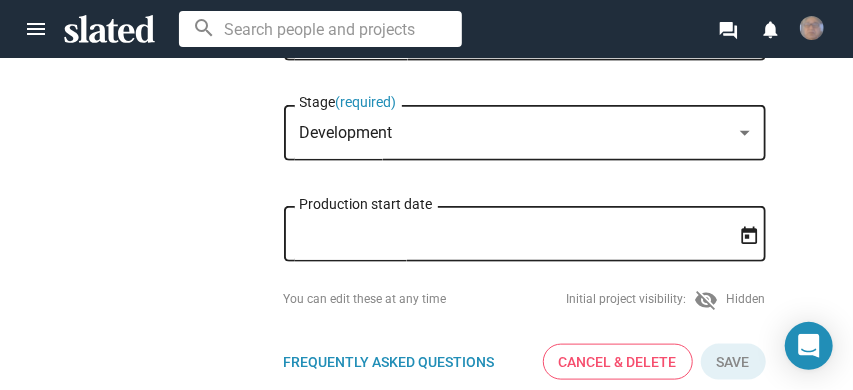 scroll, scrollTop: 720, scrollLeft: 0, axis: vertical 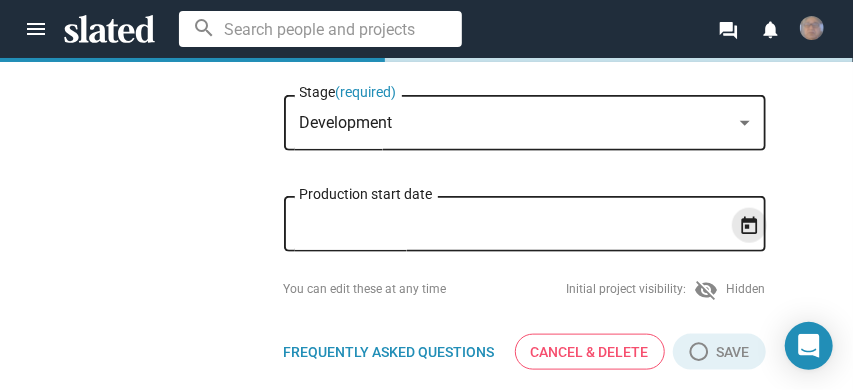click 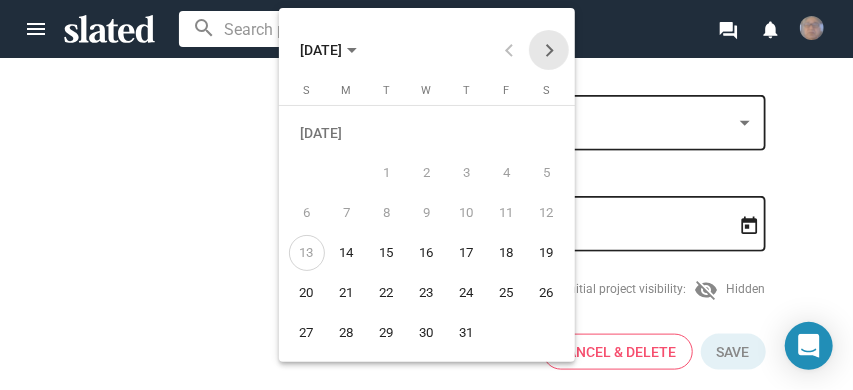 click at bounding box center (549, 50) 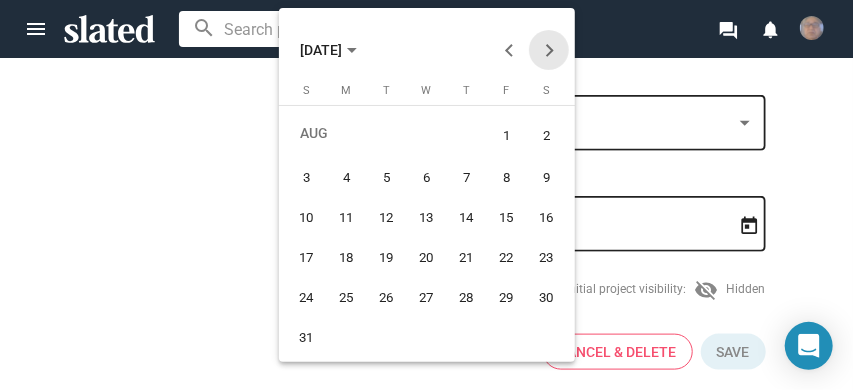 click at bounding box center [549, 50] 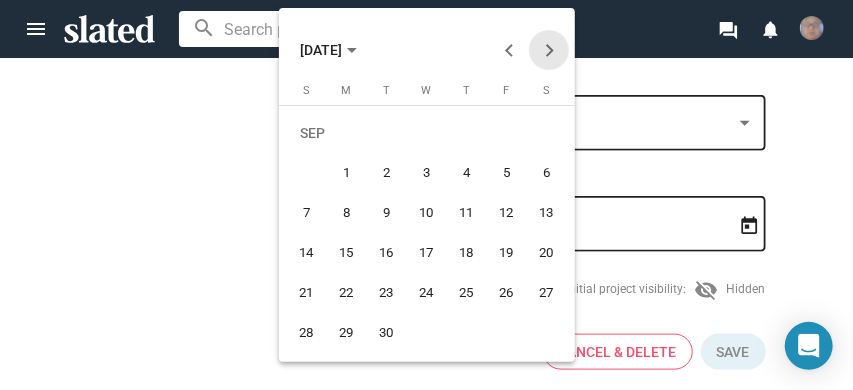 click at bounding box center [549, 50] 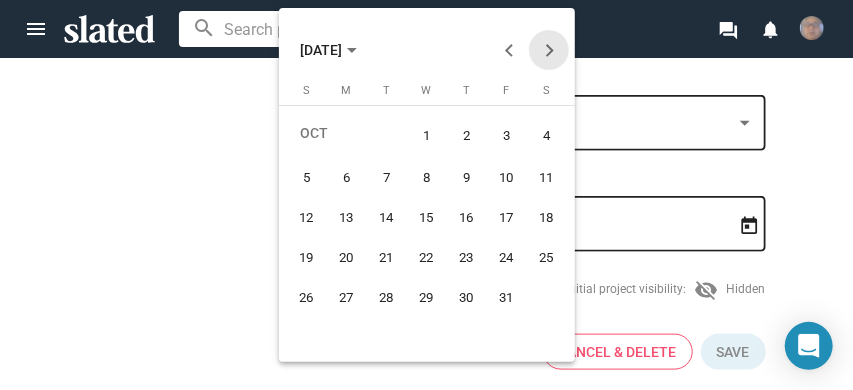 click at bounding box center [549, 50] 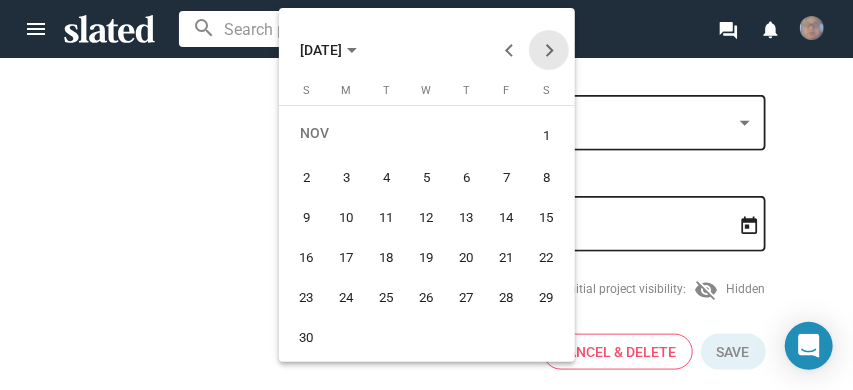 click at bounding box center (549, 50) 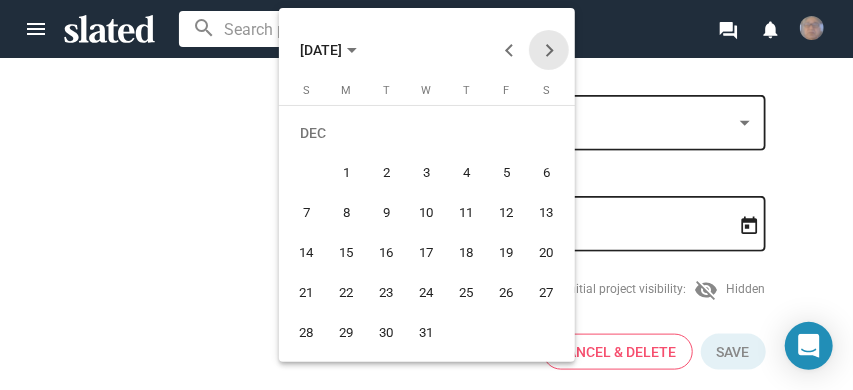 click at bounding box center [549, 50] 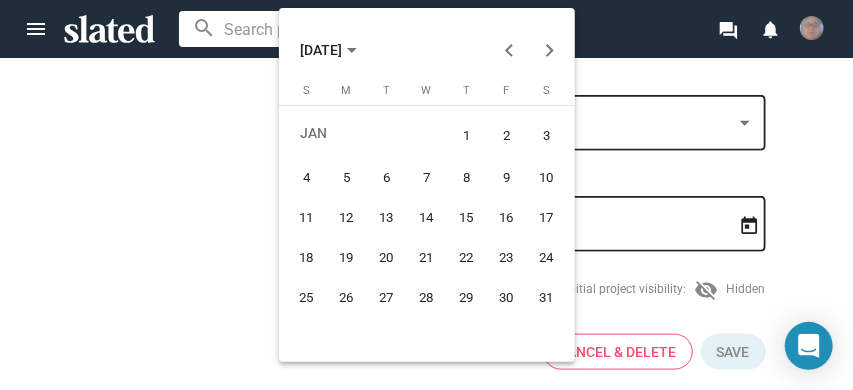 click on "1" at bounding box center [467, 135] 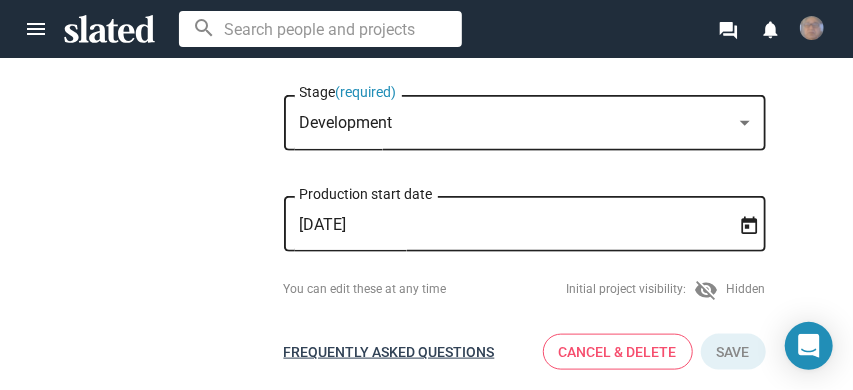 click on "Frequently Asked Questions" 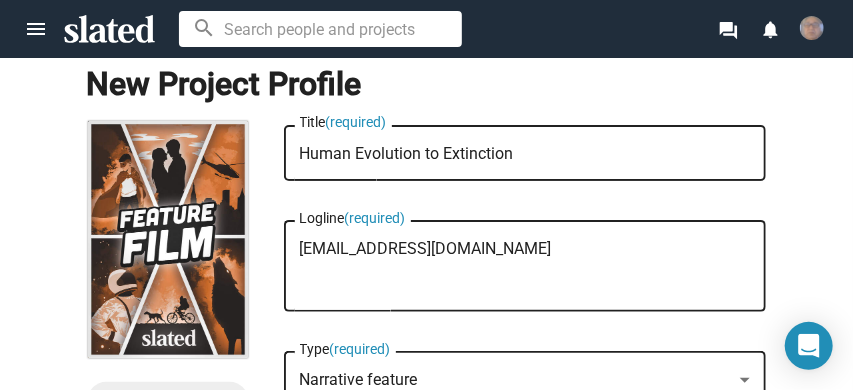 scroll, scrollTop: 106, scrollLeft: 0, axis: vertical 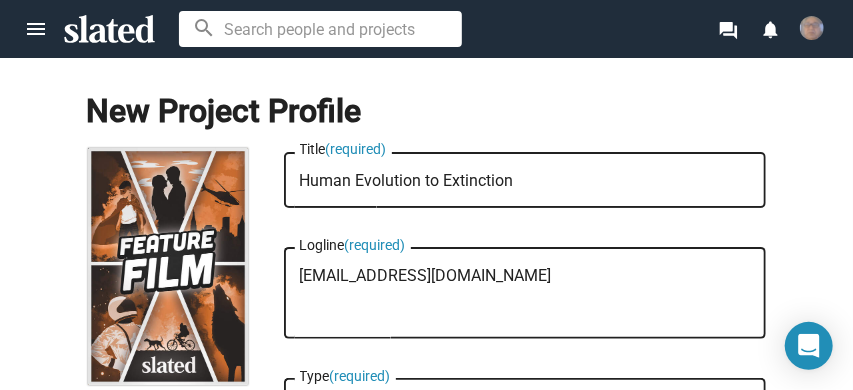 click on "Human Evolution to Extinction" at bounding box center [525, 181] 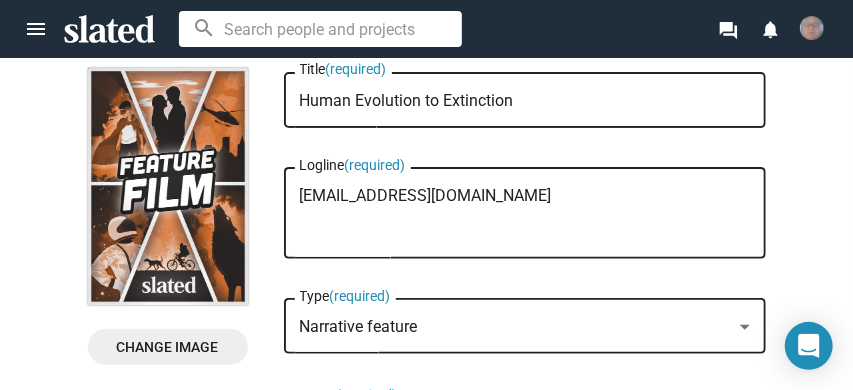scroll, scrollTop: 213, scrollLeft: 0, axis: vertical 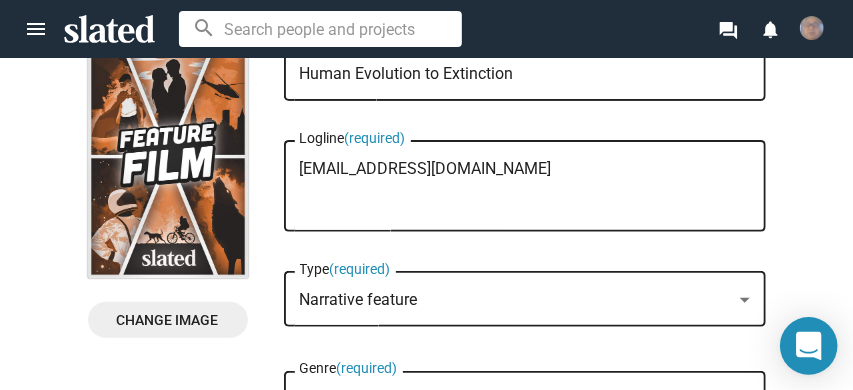 click 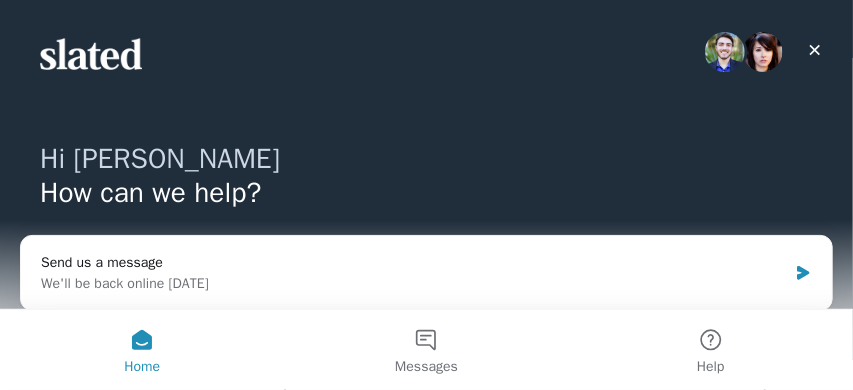 scroll, scrollTop: 0, scrollLeft: 0, axis: both 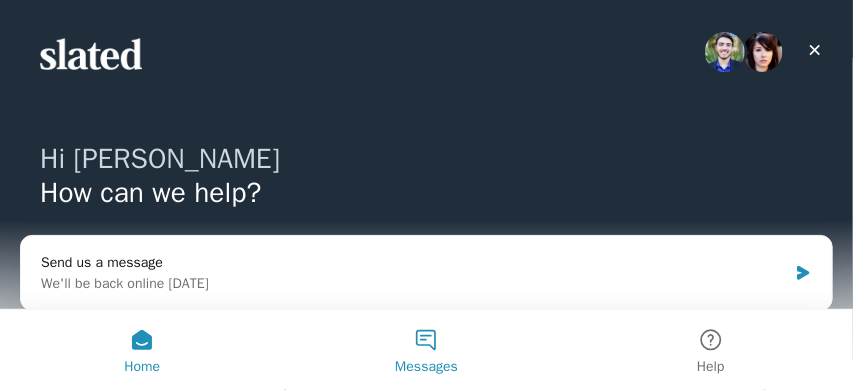 click on "Messages" at bounding box center [426, 350] 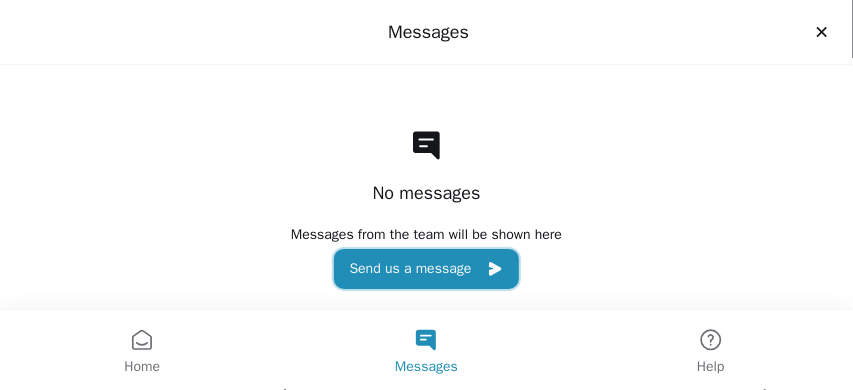 click on "Send us a message" at bounding box center (427, 269) 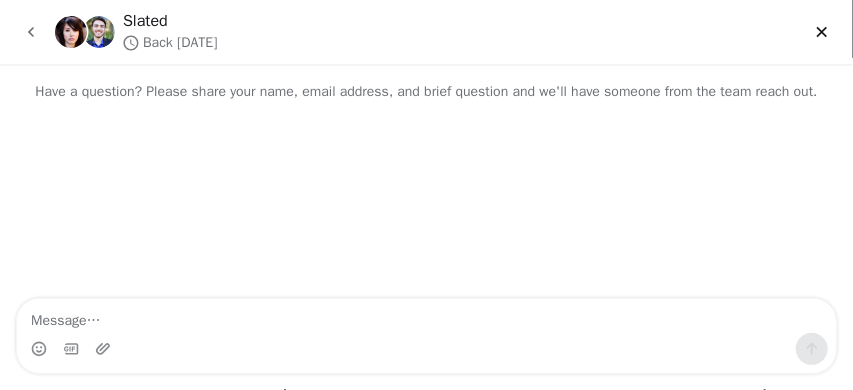 click at bounding box center (426, 316) 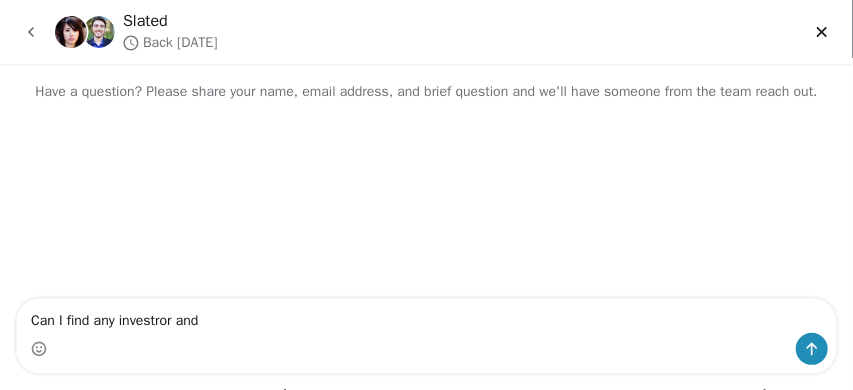 click on "Can I find any investror and" at bounding box center [426, 316] 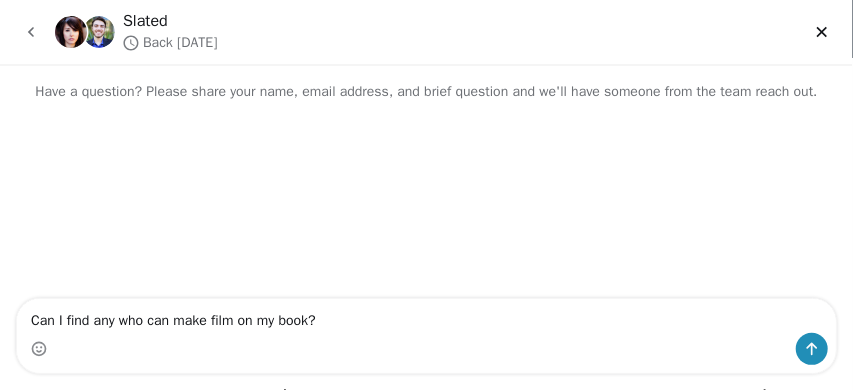 type on "Can I find any who can make film on my book?" 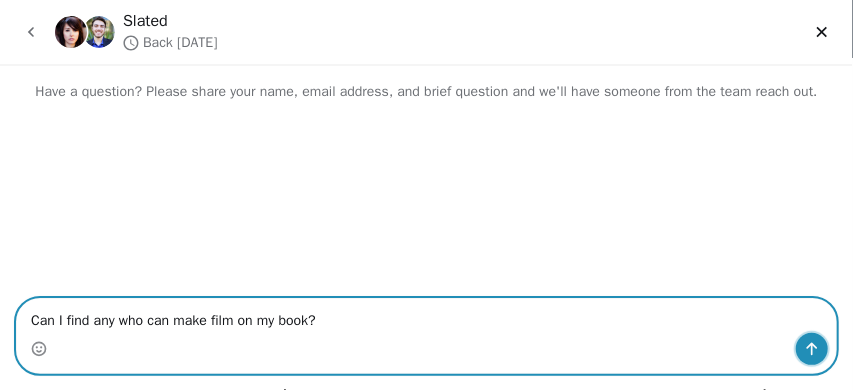 click at bounding box center (812, 349) 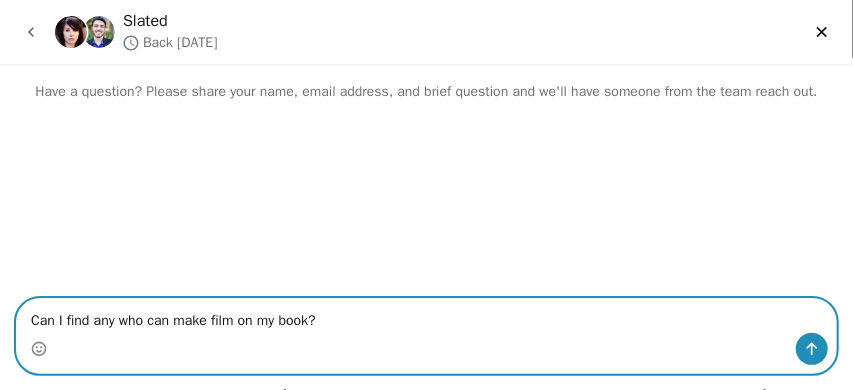 type 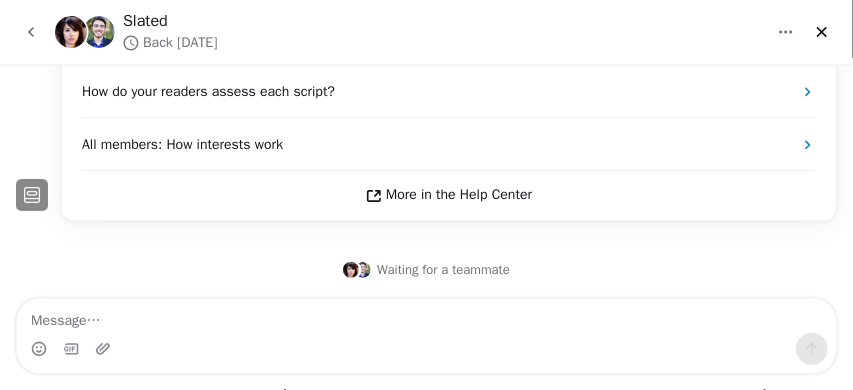 scroll, scrollTop: 352, scrollLeft: 0, axis: vertical 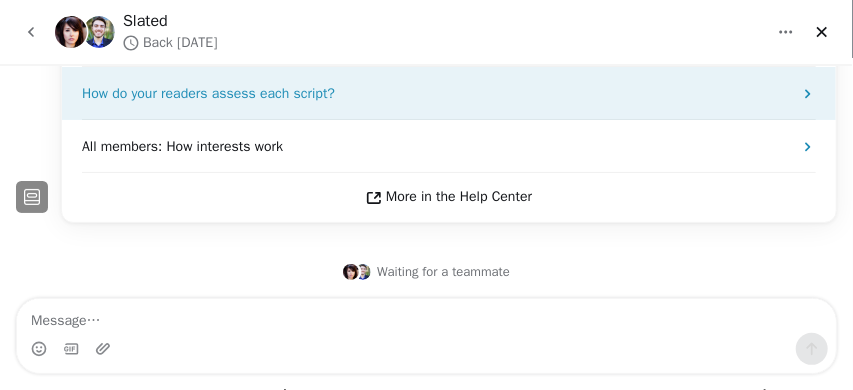 click on "How do your readers assess each script?" at bounding box center (437, 93) 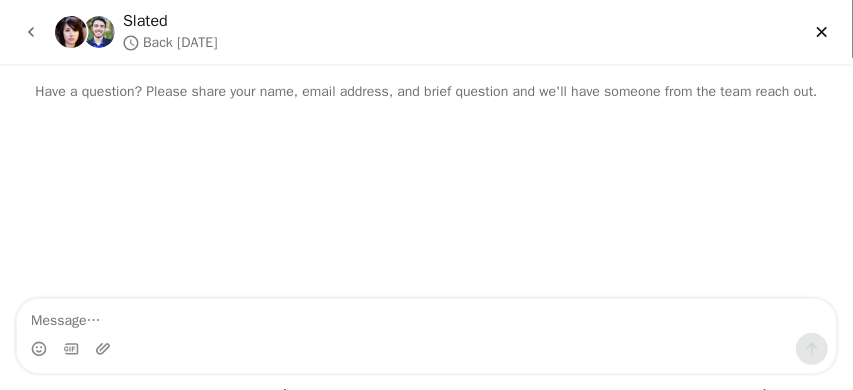 scroll, scrollTop: 0, scrollLeft: 0, axis: both 